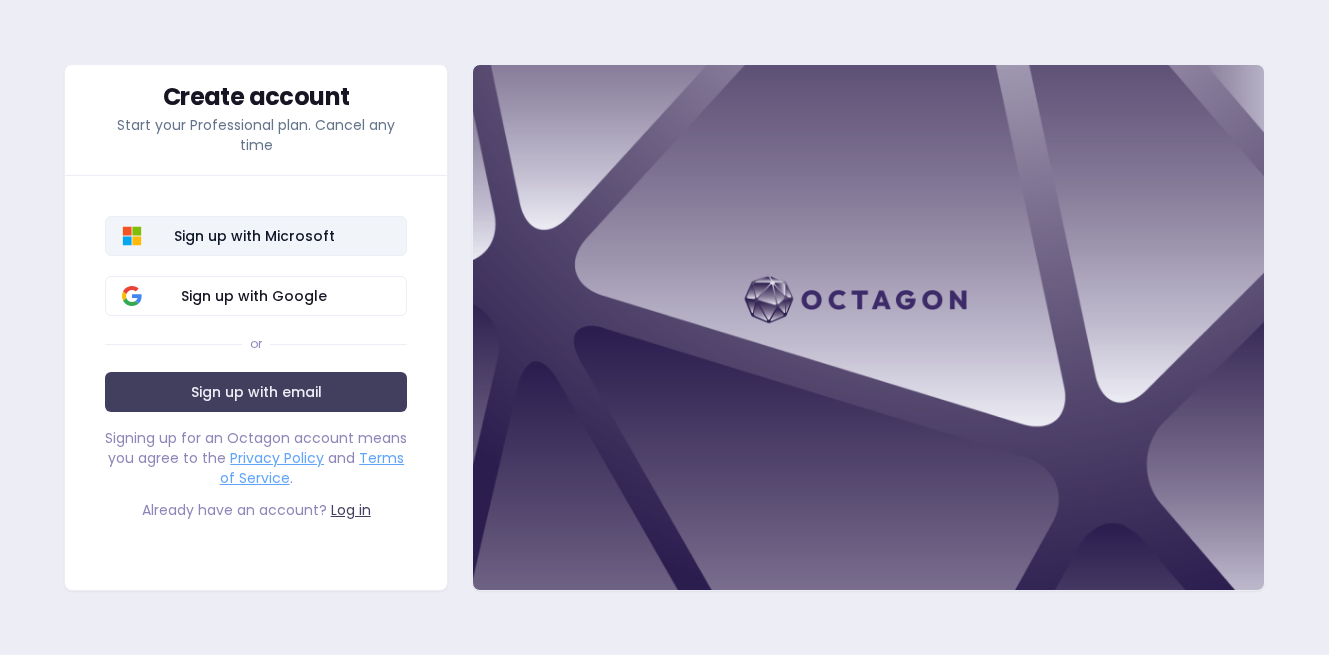 scroll, scrollTop: 0, scrollLeft: 0, axis: both 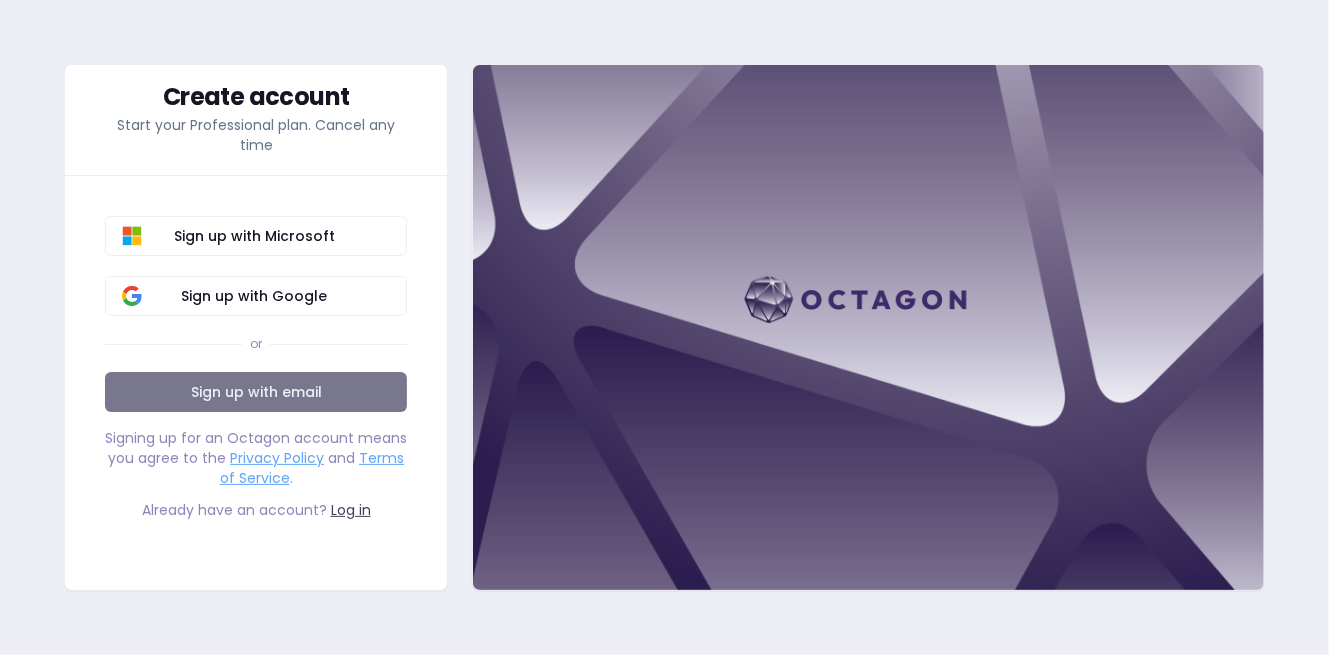 click on "Sign up with email" at bounding box center [256, 392] 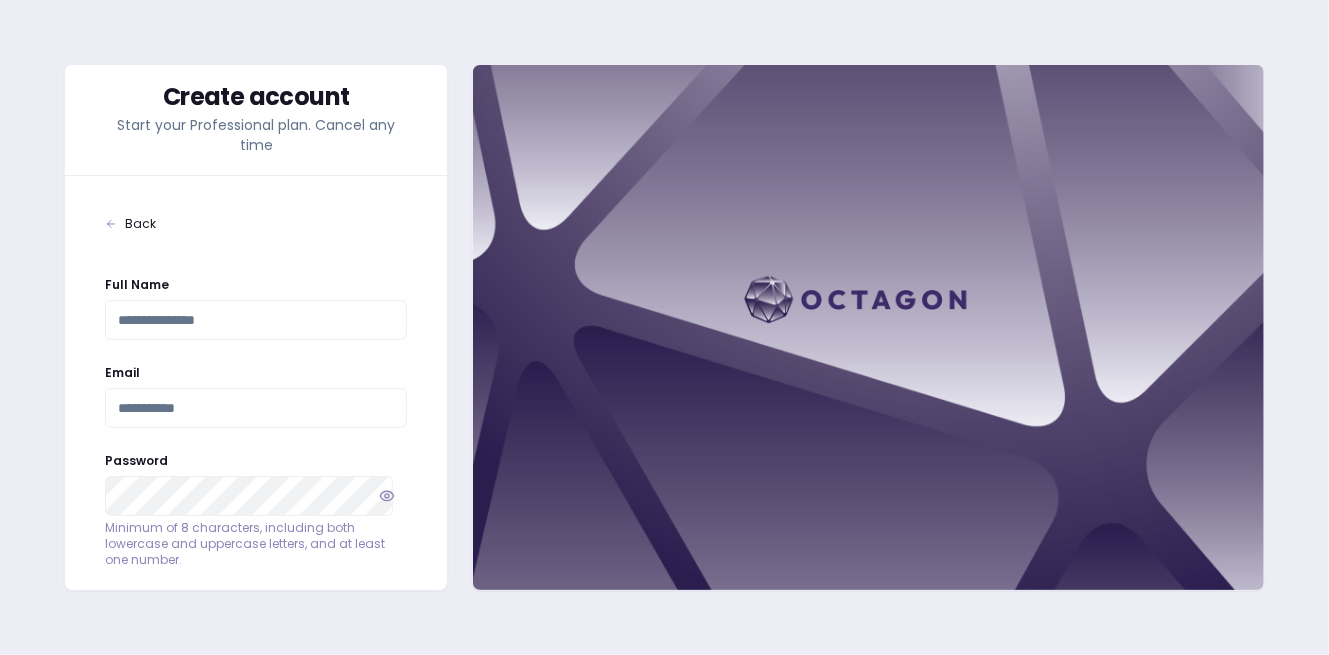 click on "Full Name" at bounding box center [256, 320] 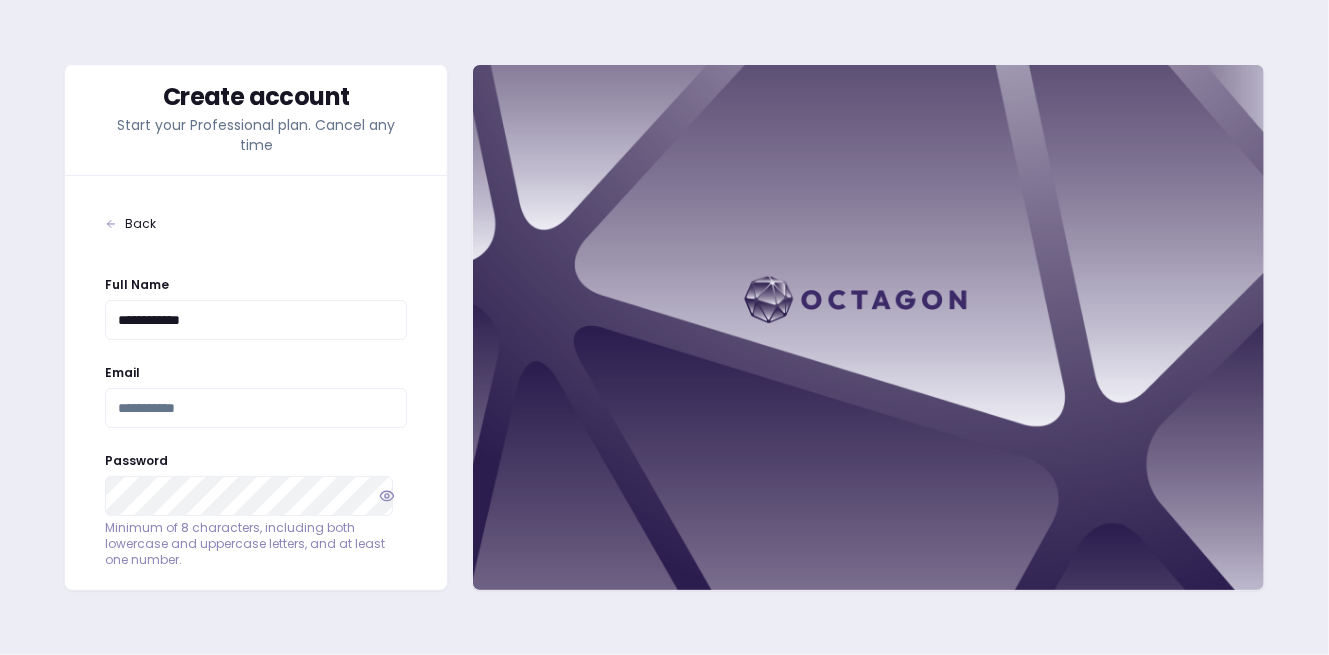 click on "Email" at bounding box center (256, 408) 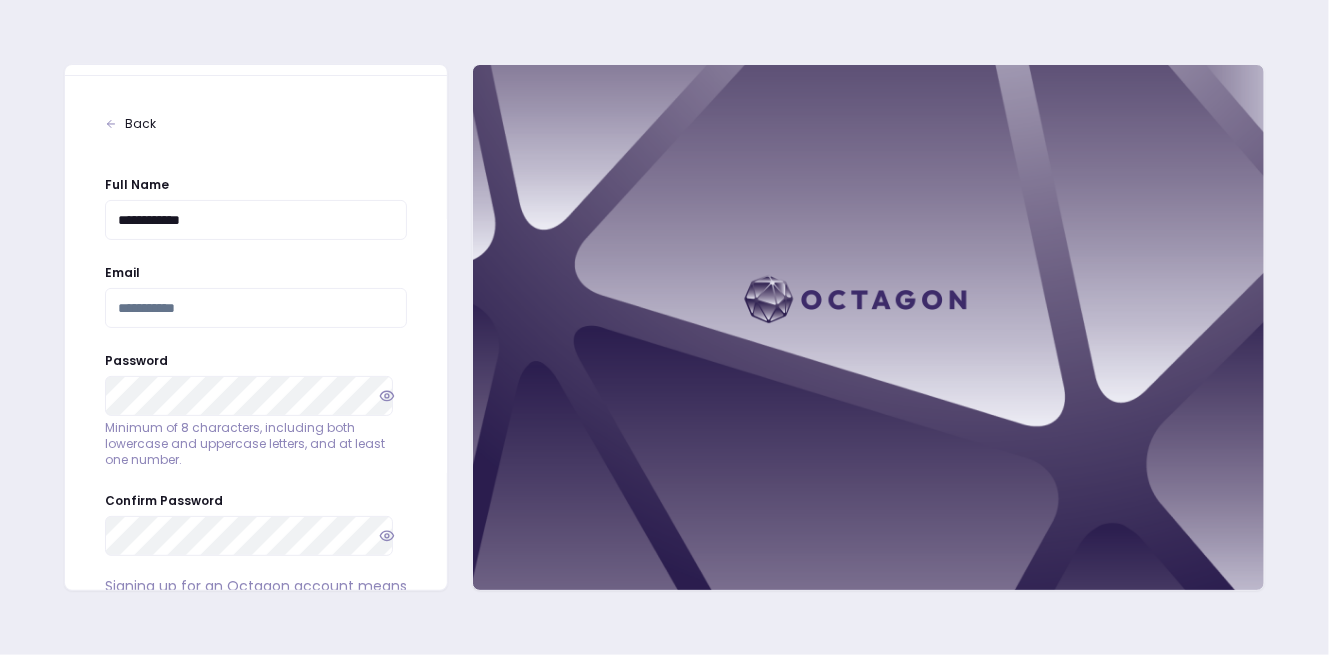 type on "**********" 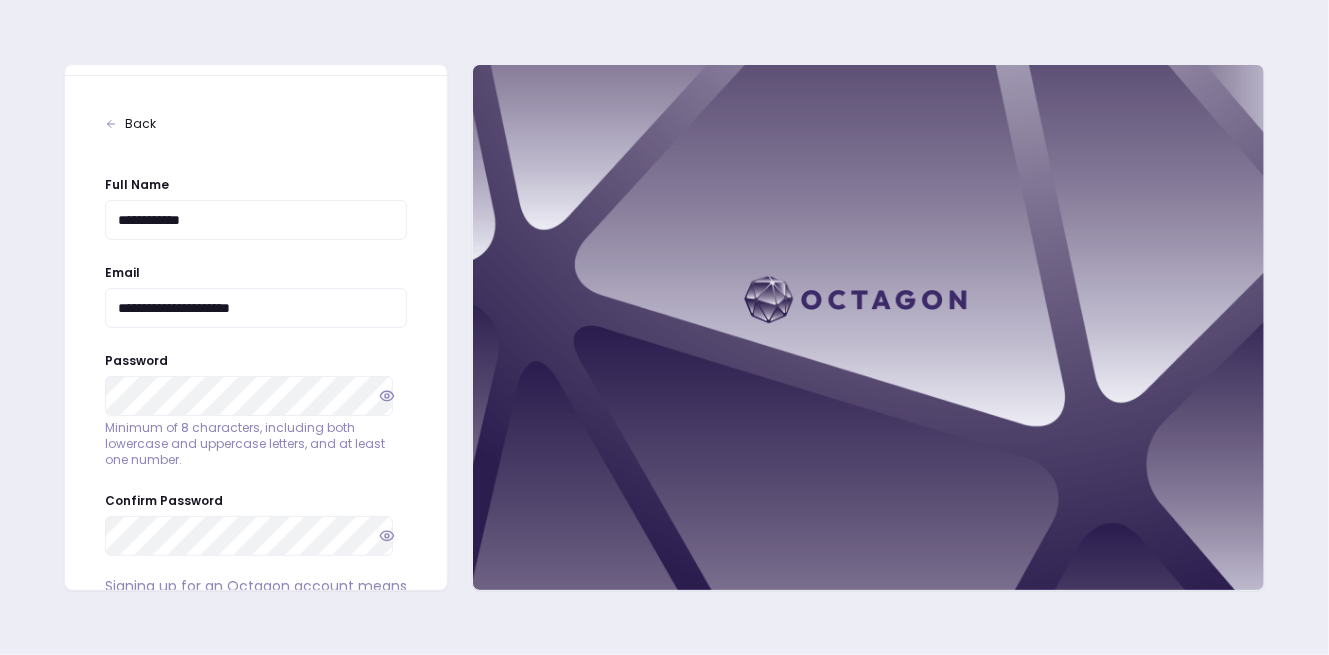 click on "Password Minimum of 8 characters, including both lowercase and uppercase letters, and at least one number." at bounding box center (256, 408) 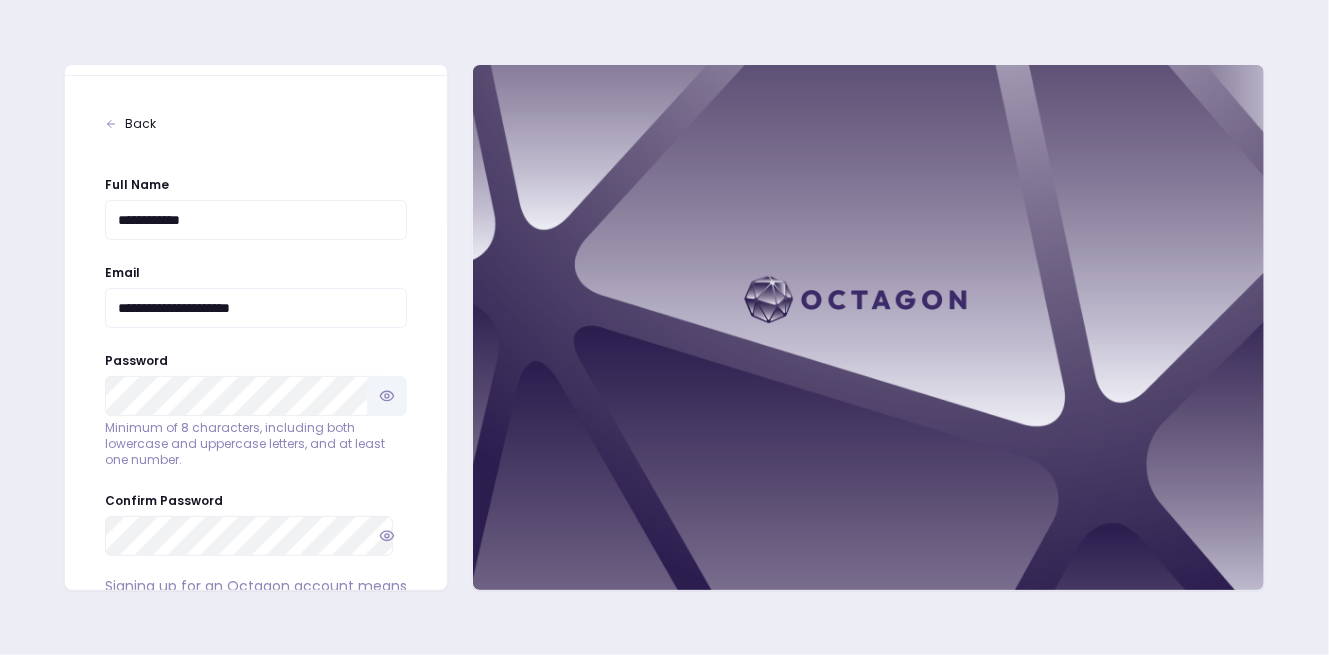 click 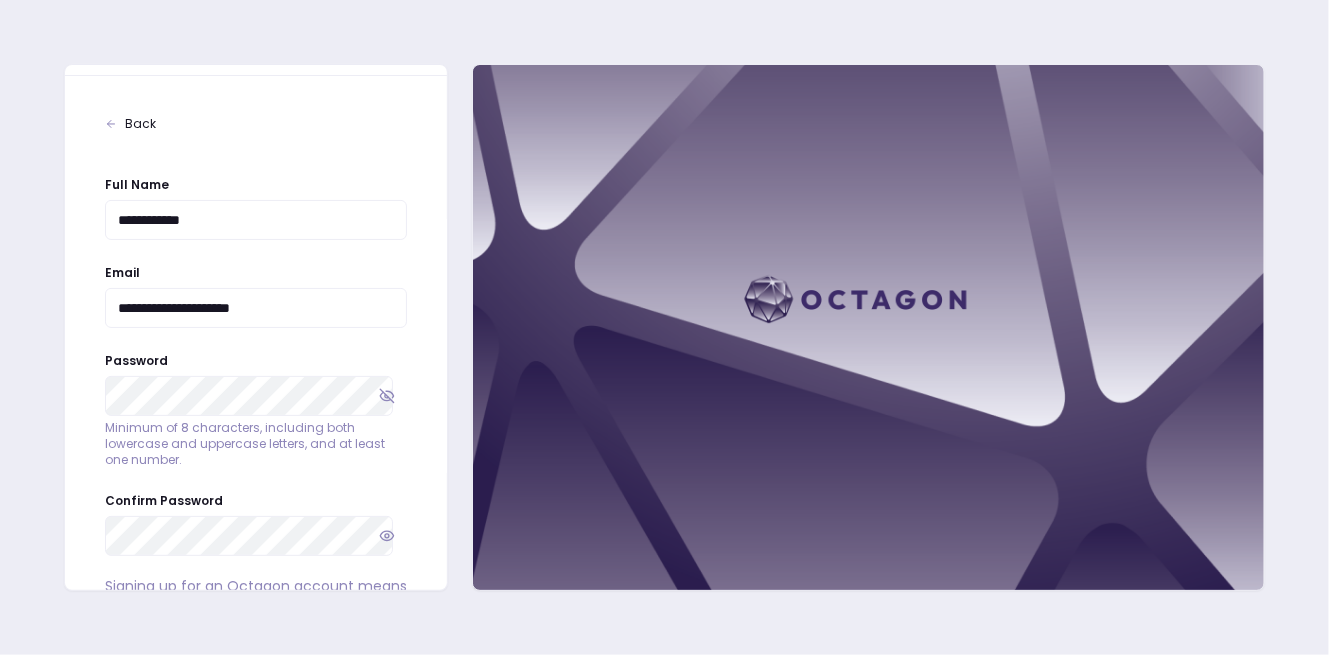 click on "**********" at bounding box center [664, 327] 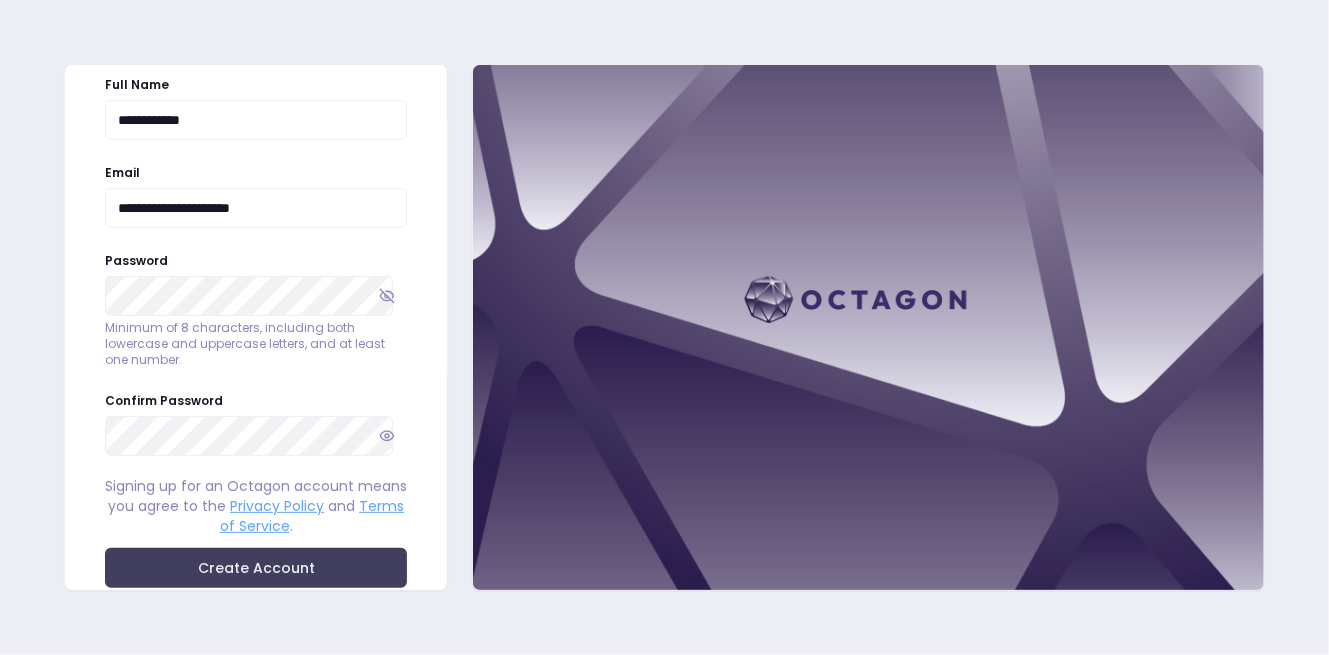 scroll, scrollTop: 273, scrollLeft: 0, axis: vertical 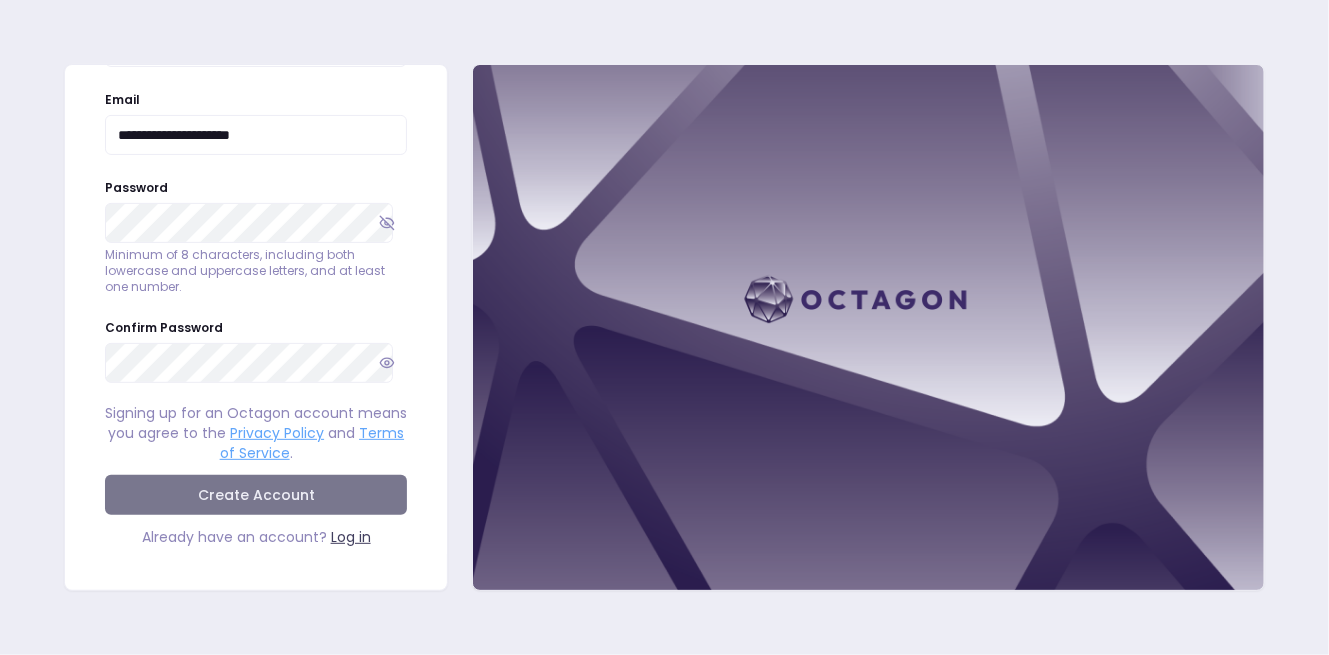 click on "Create Account" at bounding box center (256, 495) 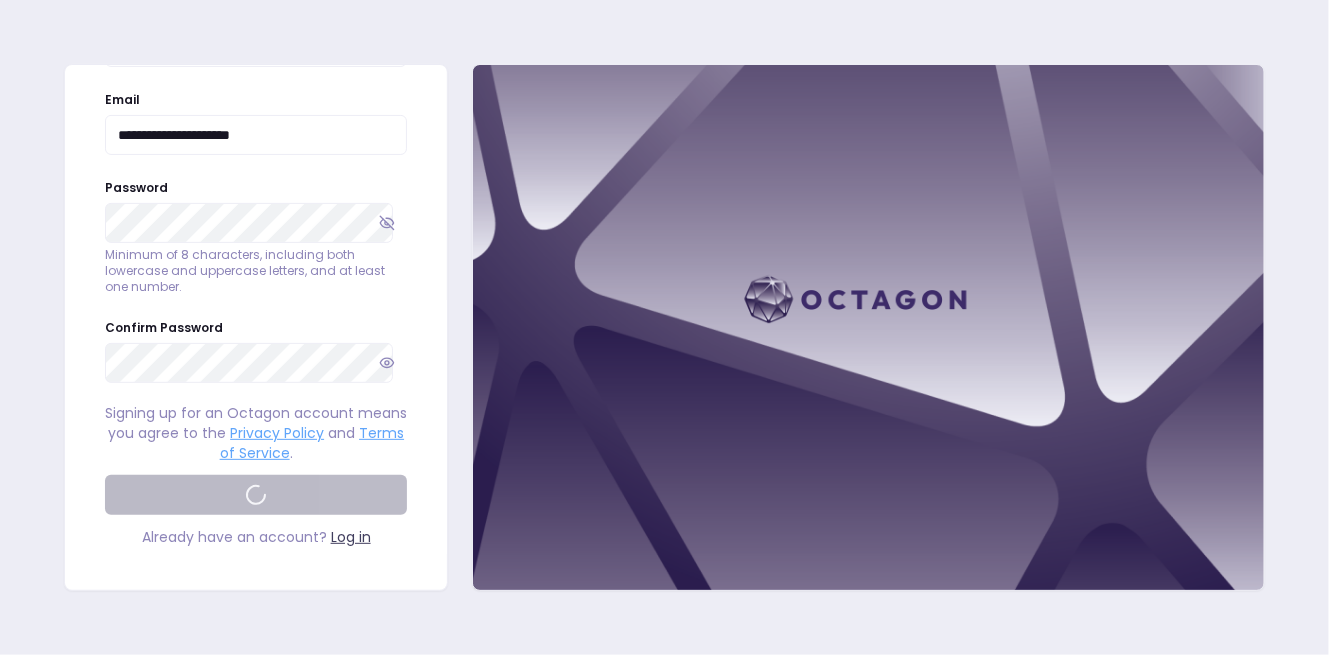 scroll, scrollTop: 0, scrollLeft: 0, axis: both 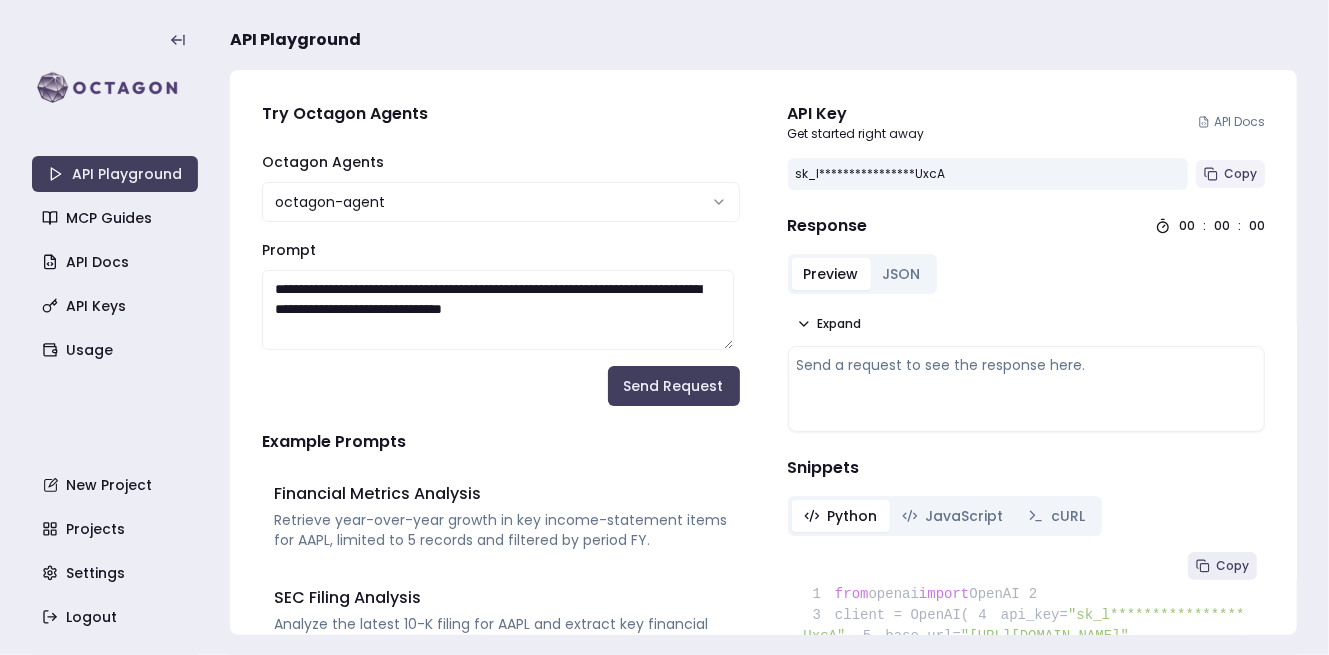 click on "Copy" at bounding box center (1240, 174) 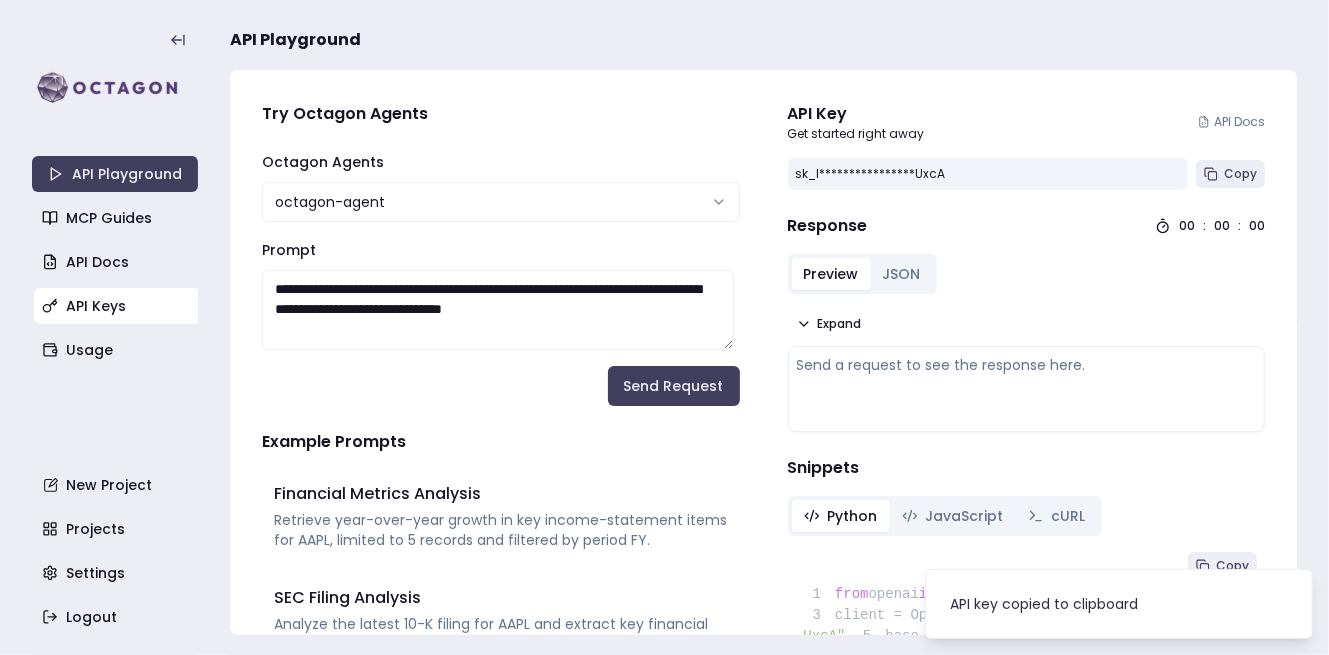 click on "API Keys" at bounding box center [117, 306] 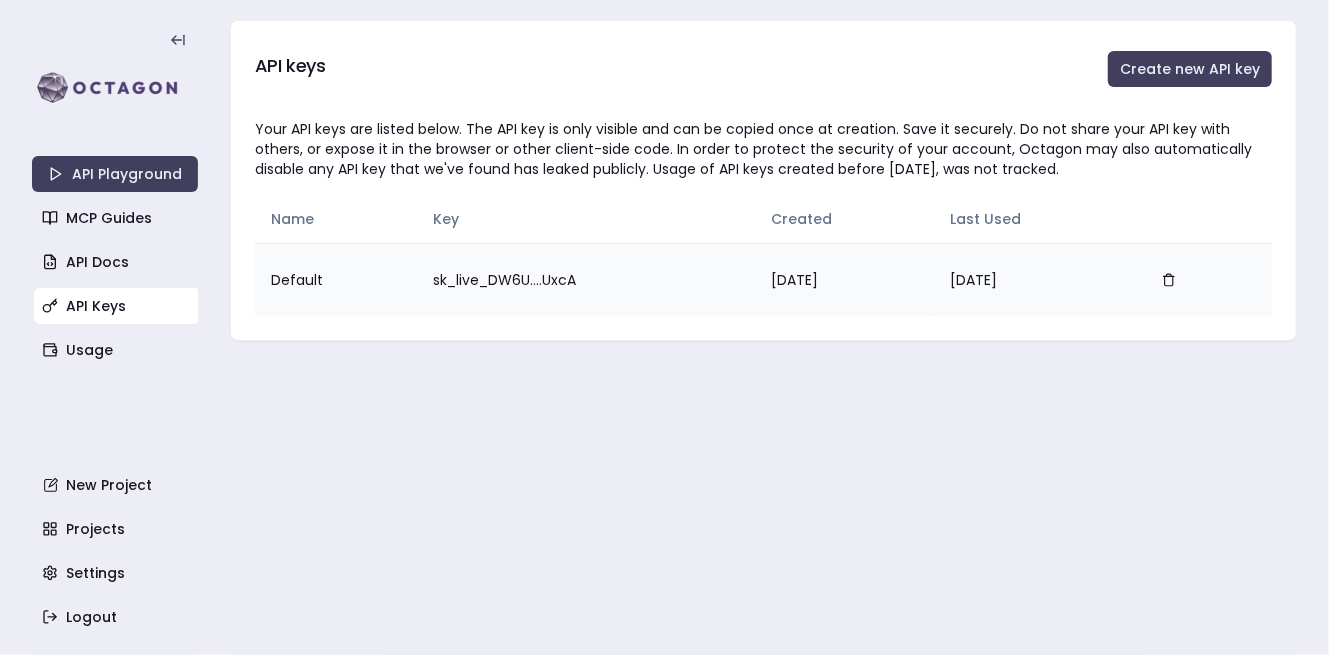 click on "Default" at bounding box center (336, 279) 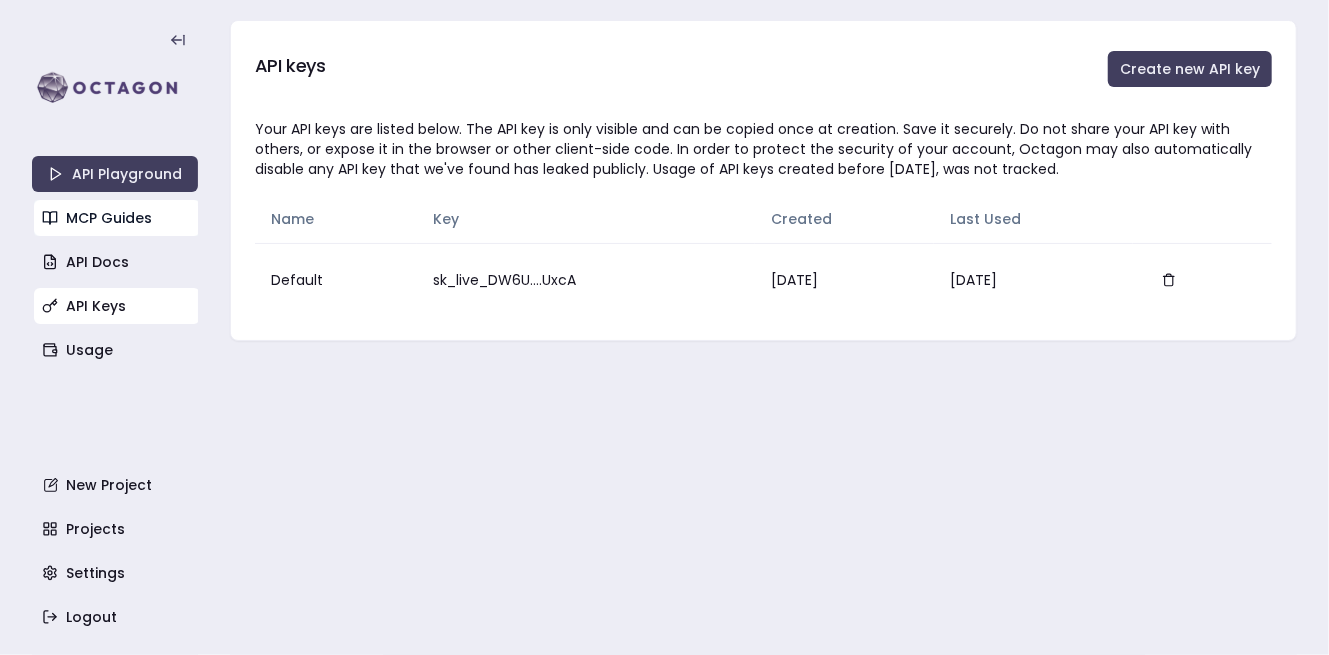click on "MCP Guides" at bounding box center [117, 218] 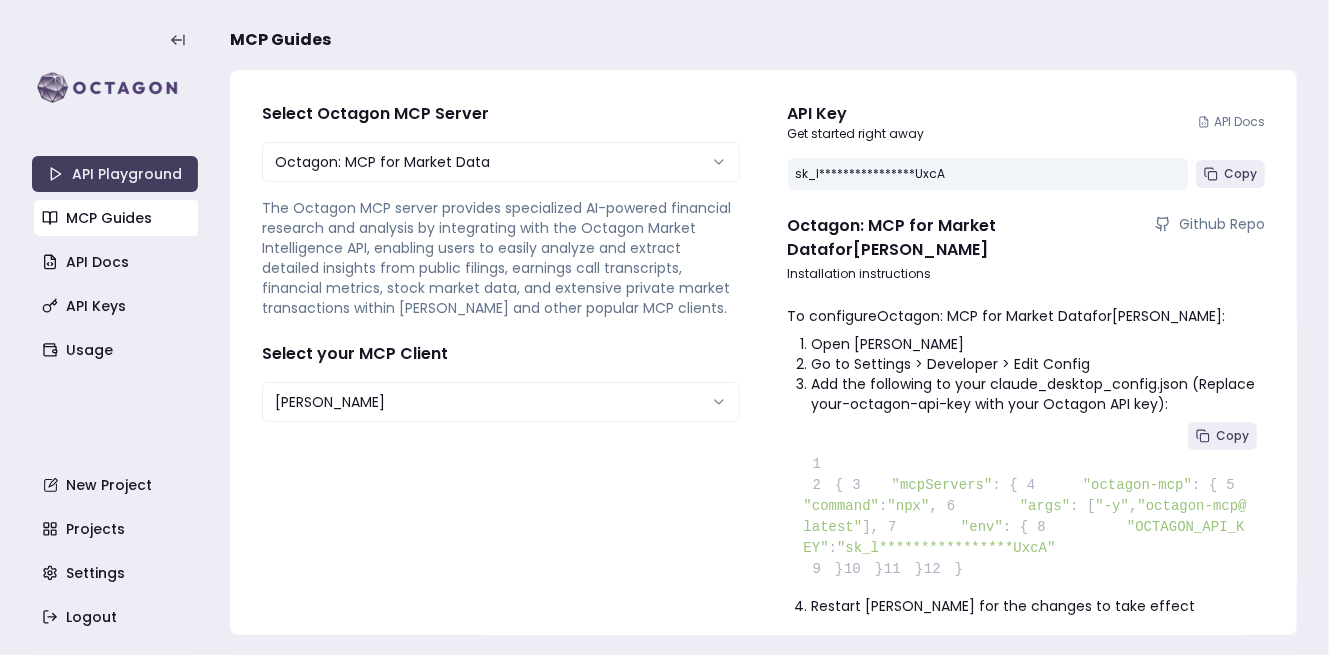 scroll, scrollTop: 138, scrollLeft: 0, axis: vertical 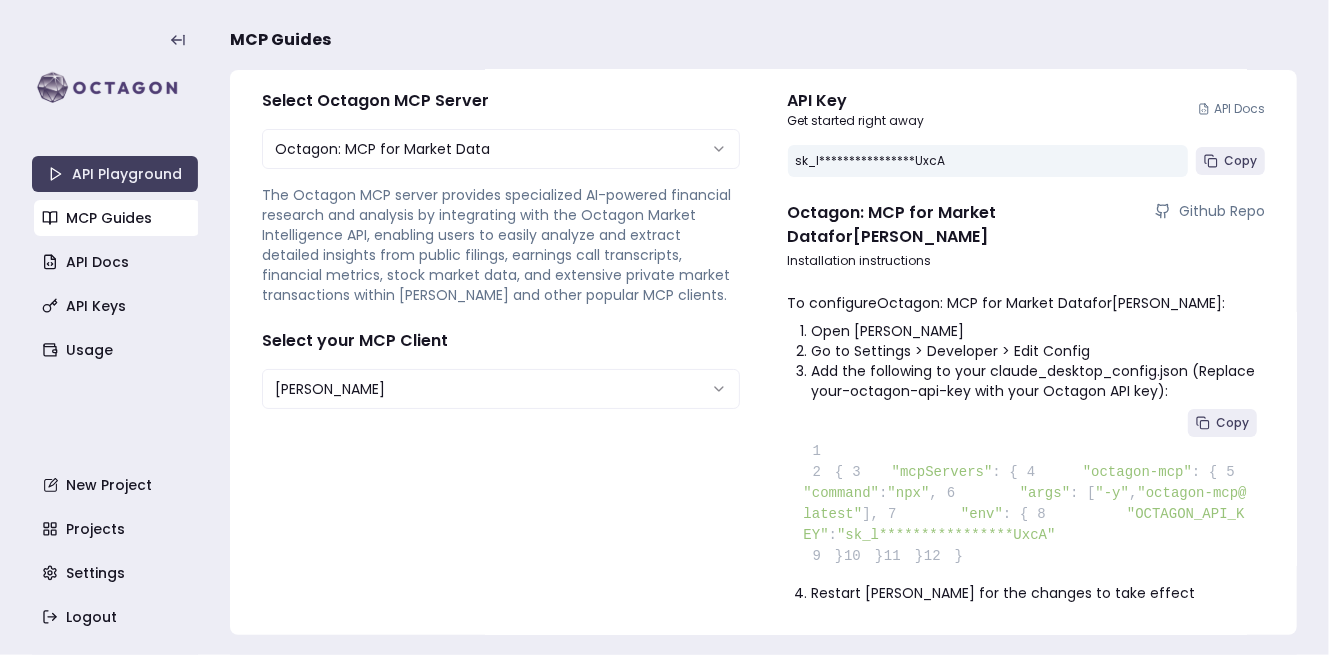 click on "**********" at bounding box center [664, 327] 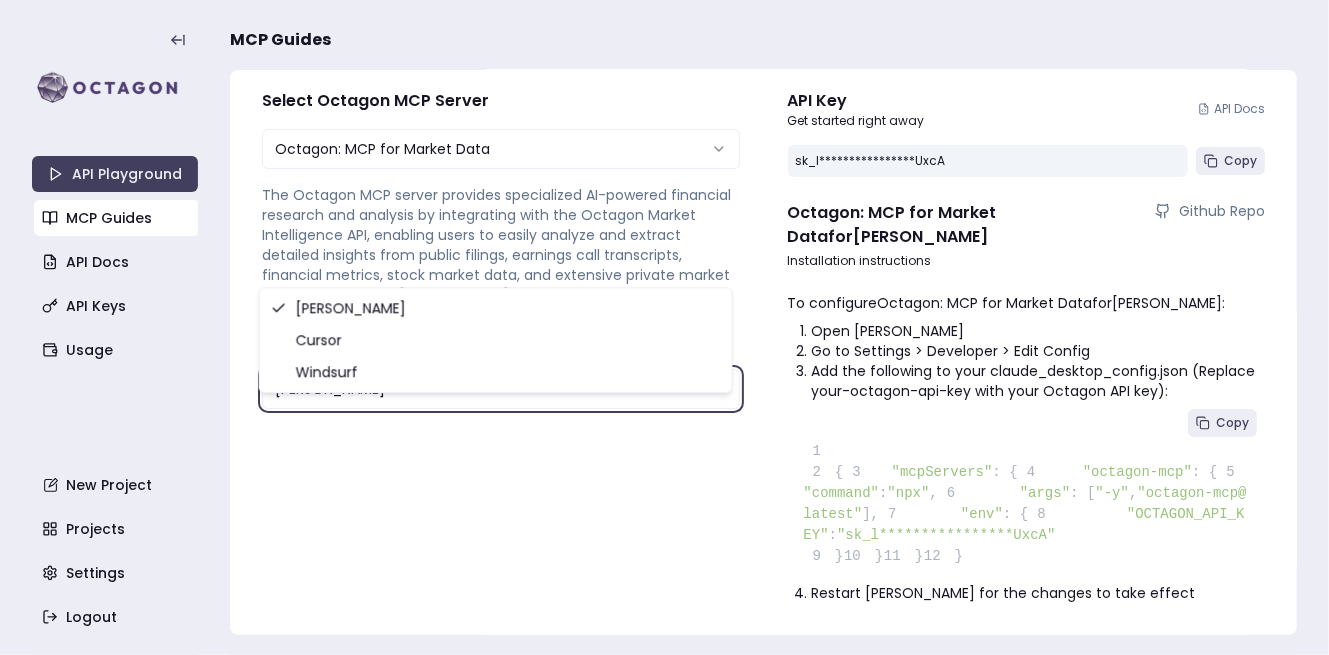click on "**********" at bounding box center (664, 327) 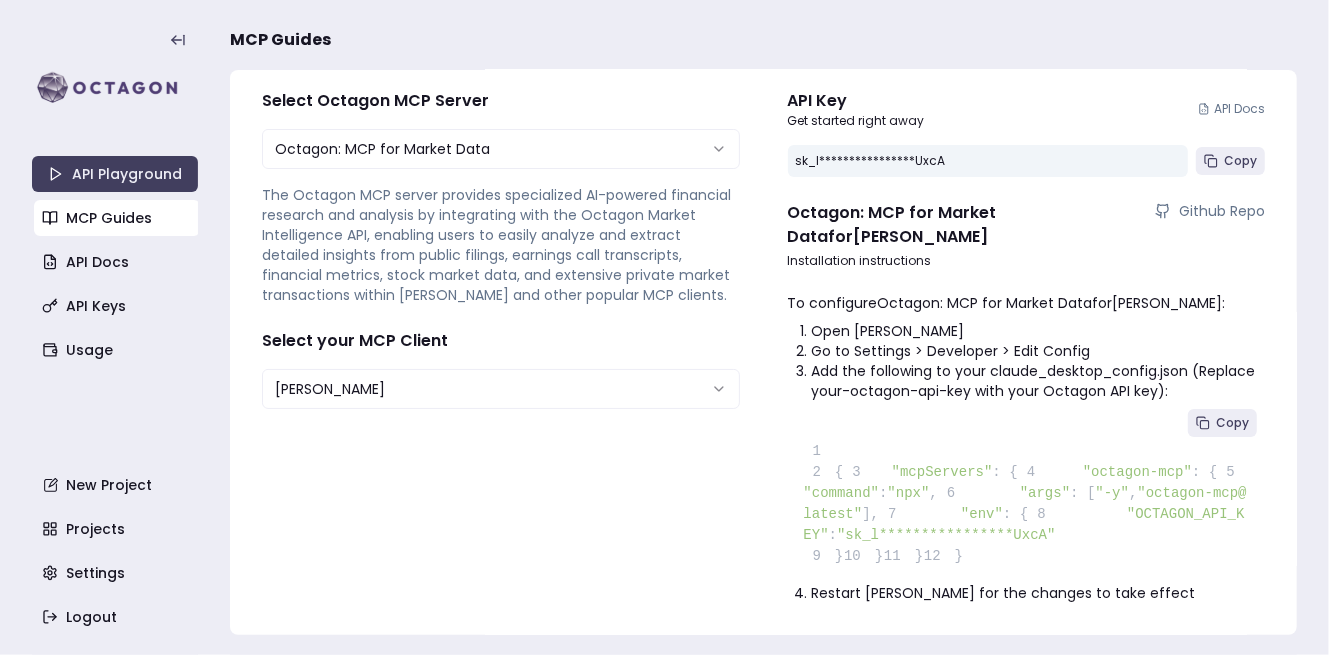 click on "**********" at bounding box center [501, 249] 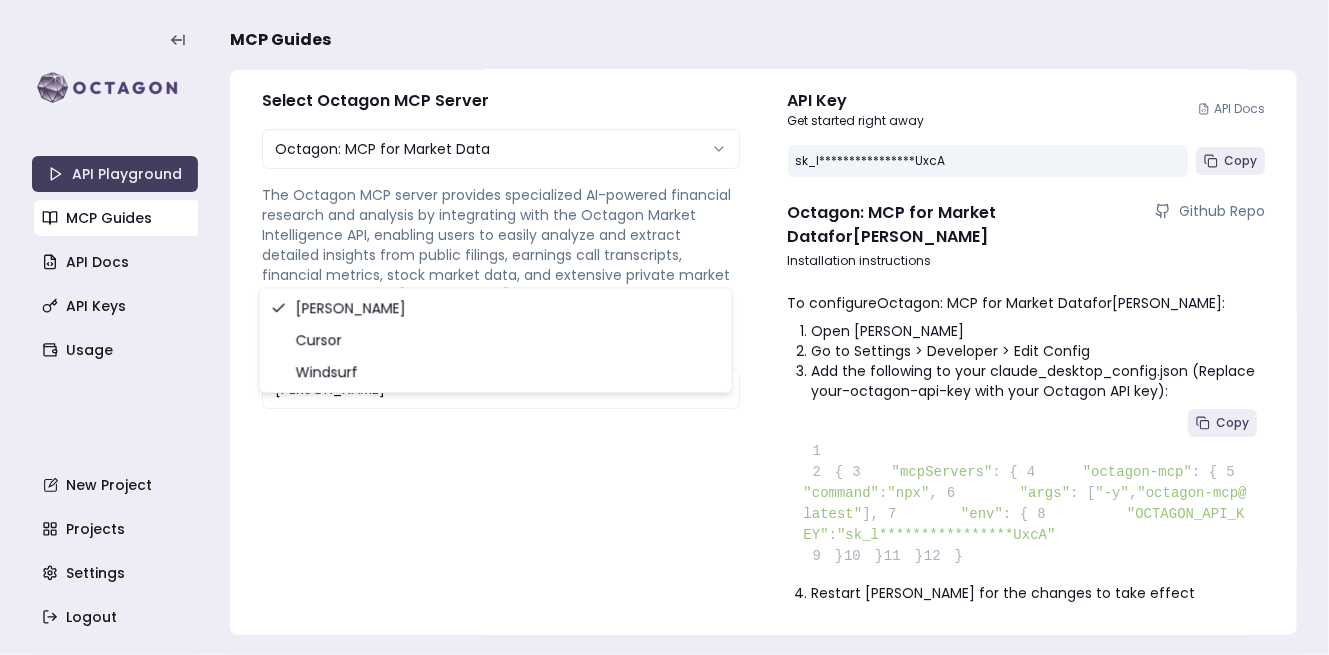 click on "**********" at bounding box center (664, 327) 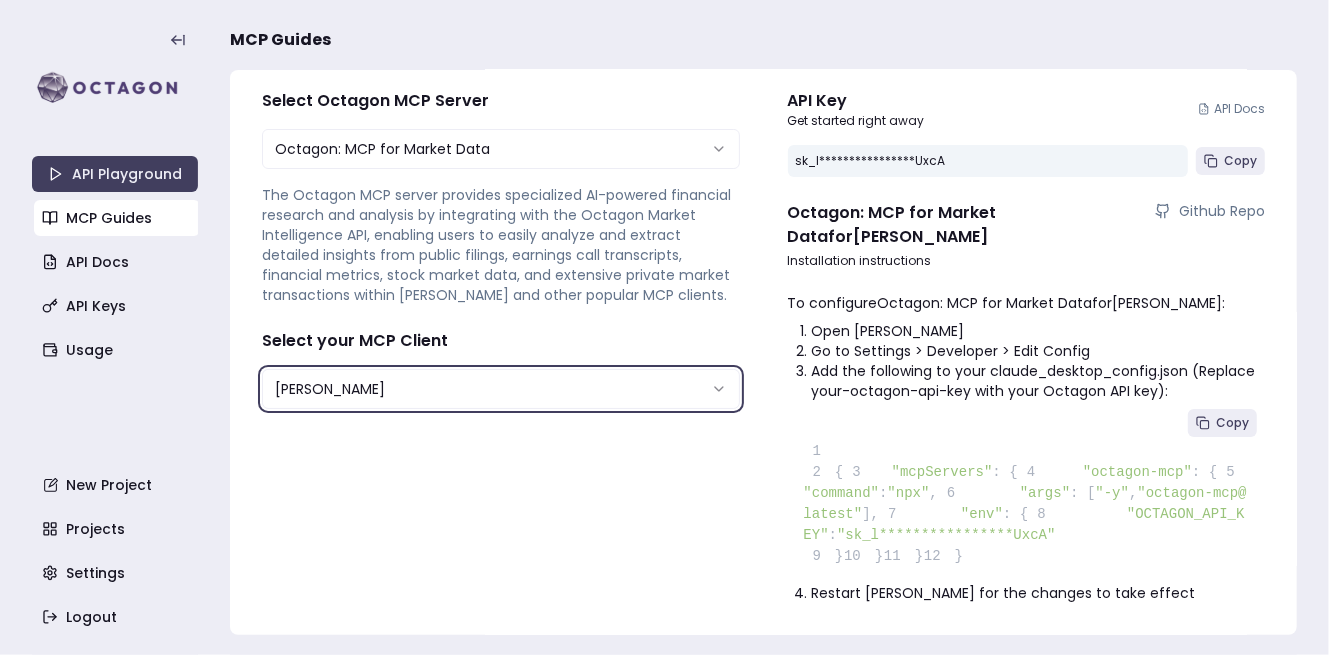 click on "**********" at bounding box center [664, 327] 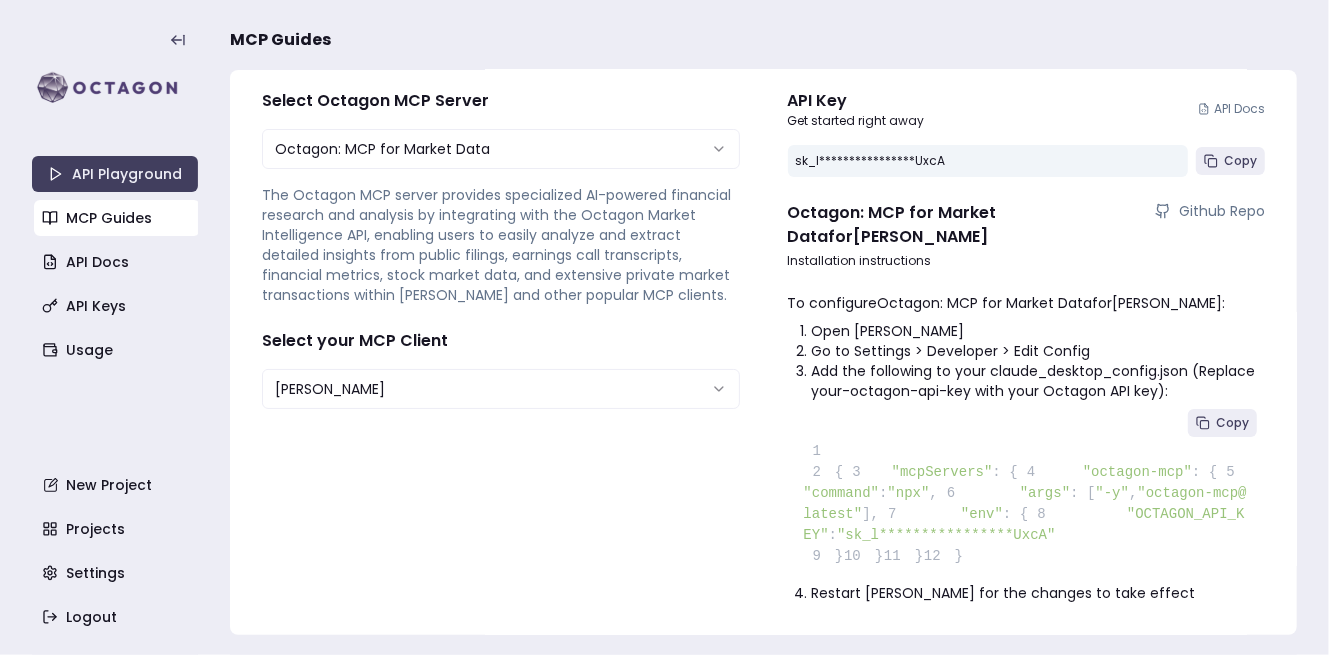 click on "**********" at bounding box center [664, 327] 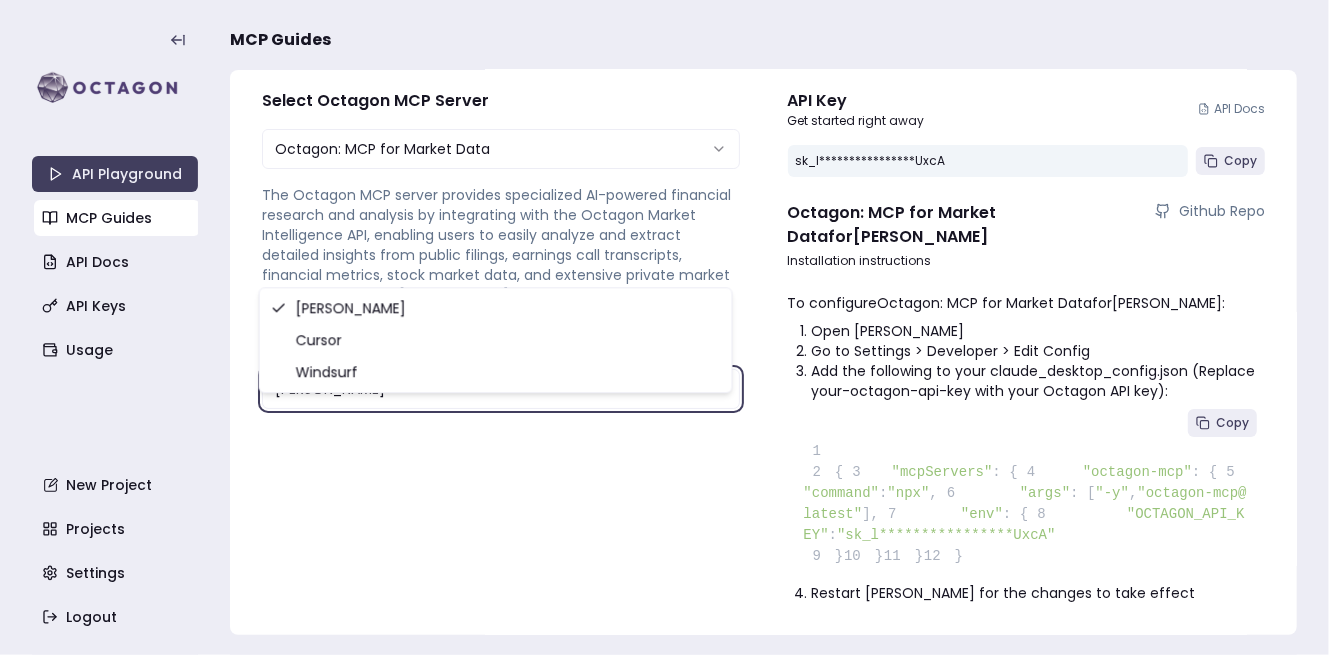 click on "**********" at bounding box center (664, 327) 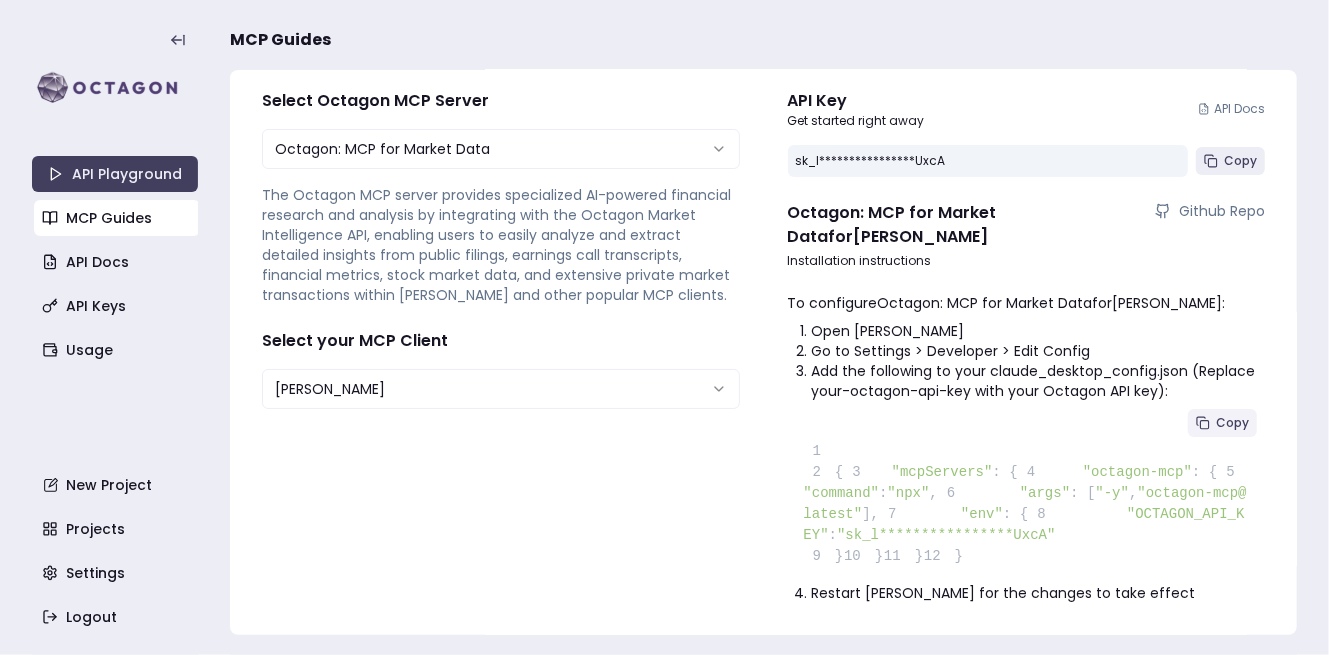 click on "Copy" at bounding box center (1232, 423) 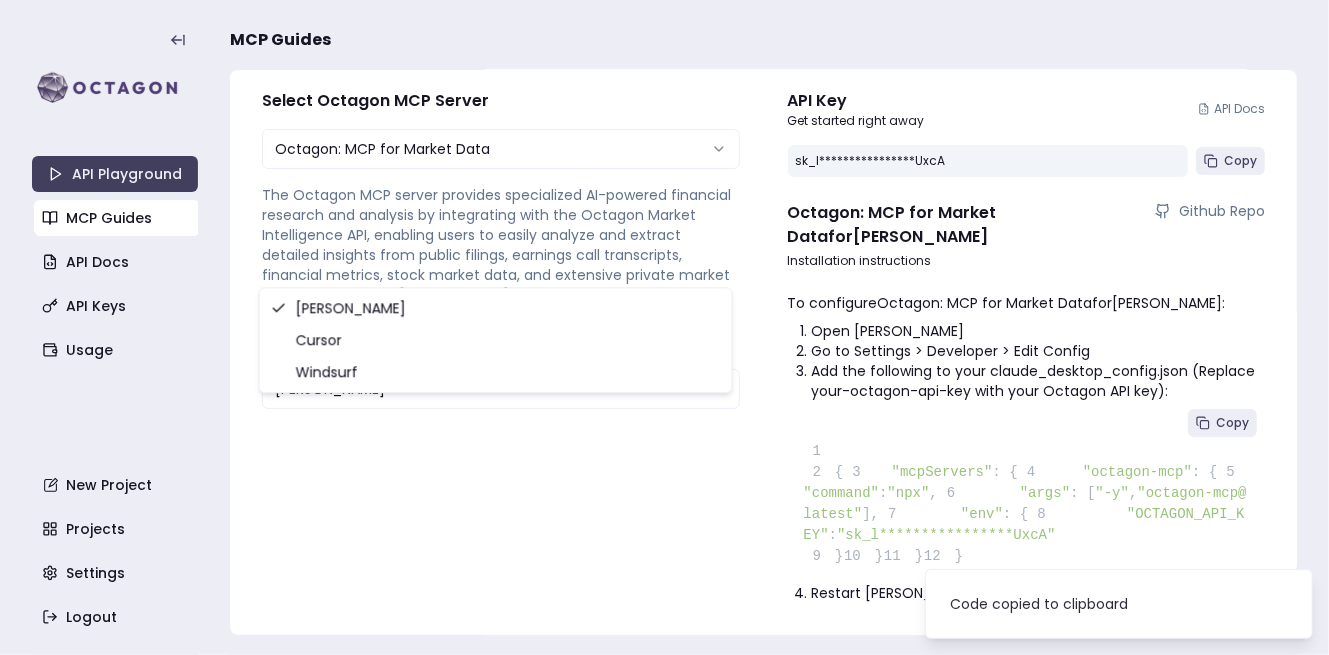 click on "**********" at bounding box center (664, 327) 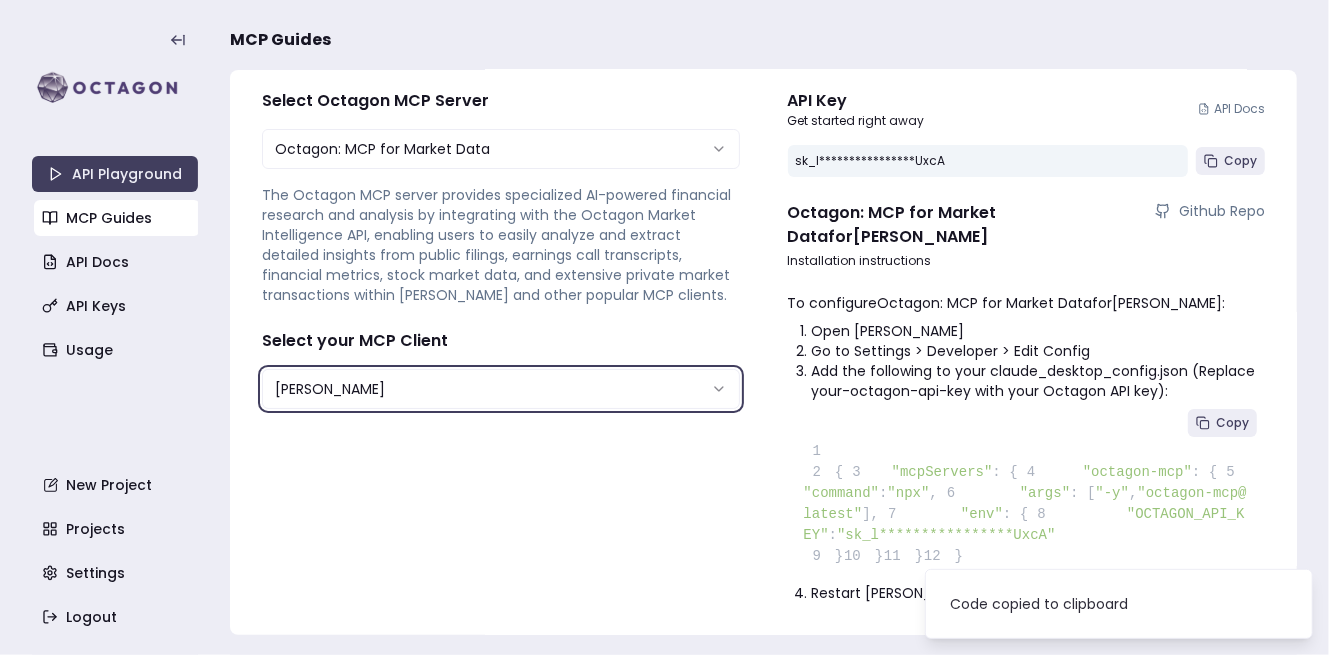 click on "**********" at bounding box center [664, 327] 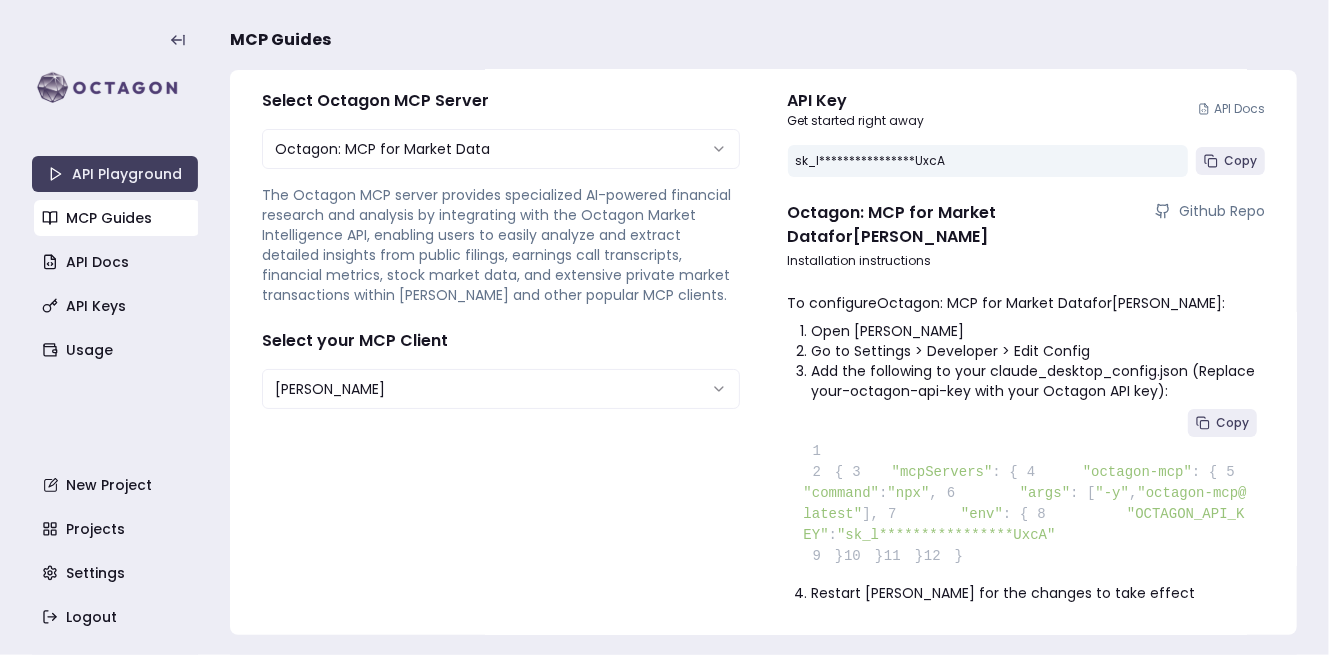 click on "Select your MCP Client" at bounding box center (501, 341) 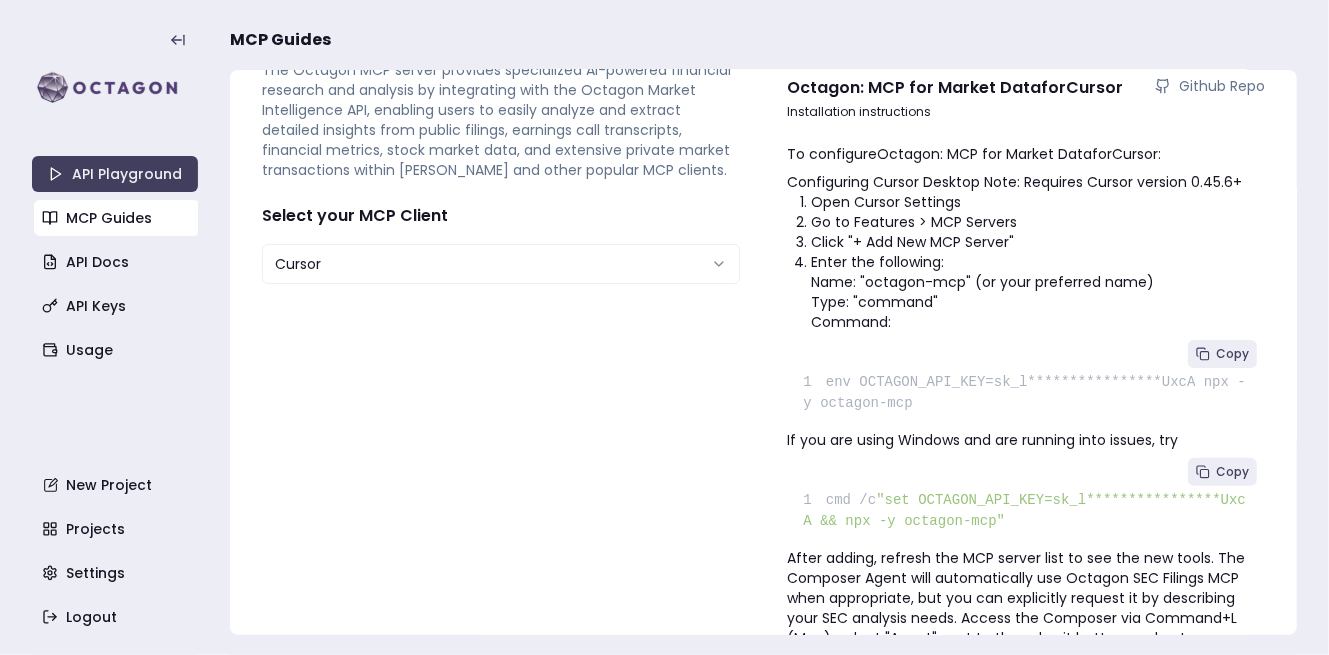 click on "**********" at bounding box center (664, 327) 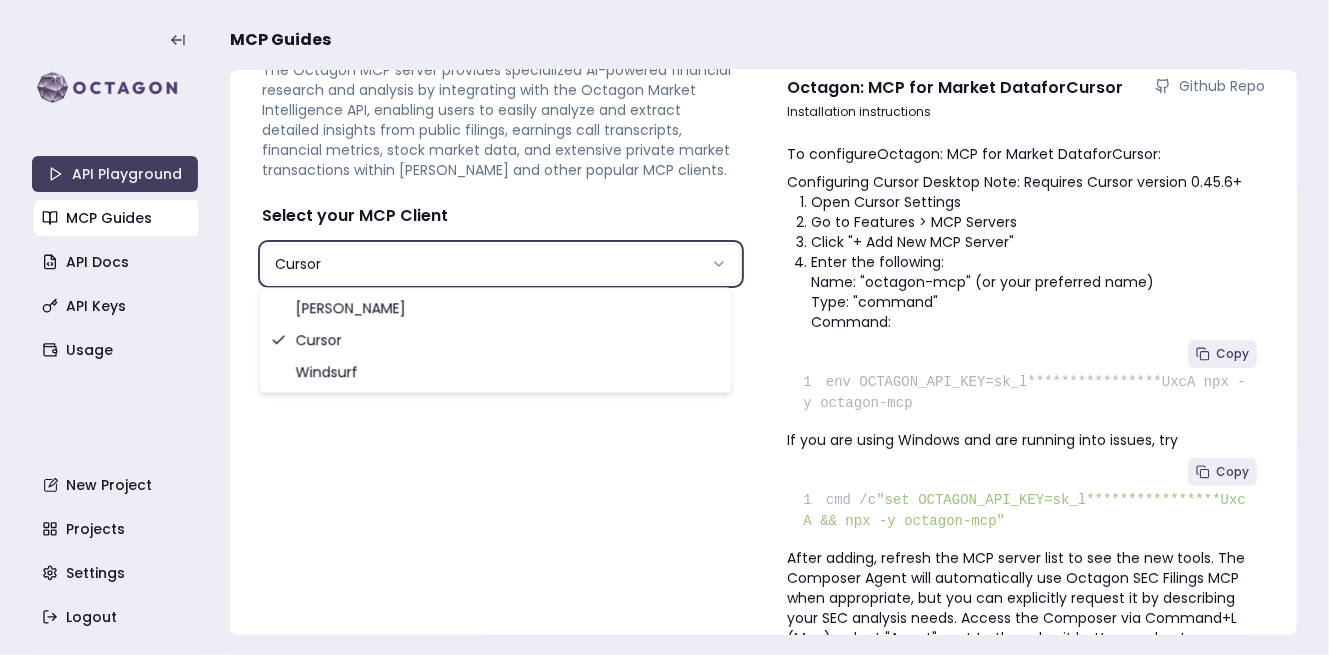 scroll, scrollTop: 80, scrollLeft: 0, axis: vertical 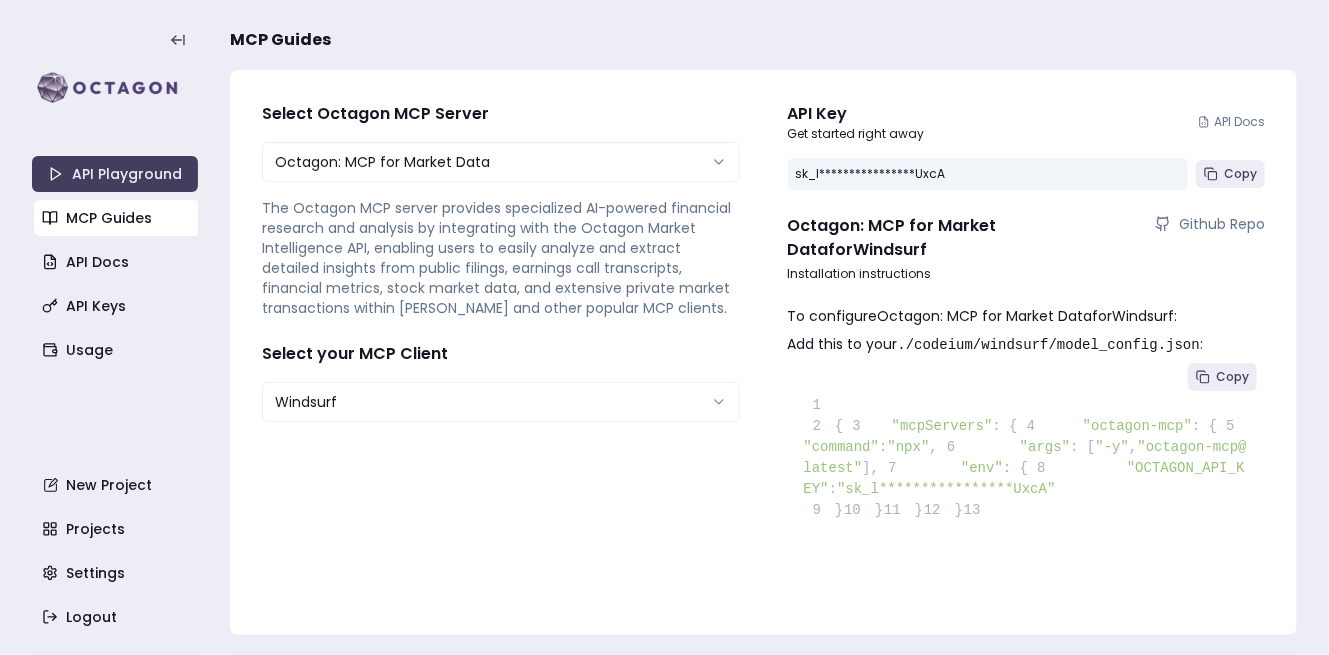 click on "**********" at bounding box center (664, 327) 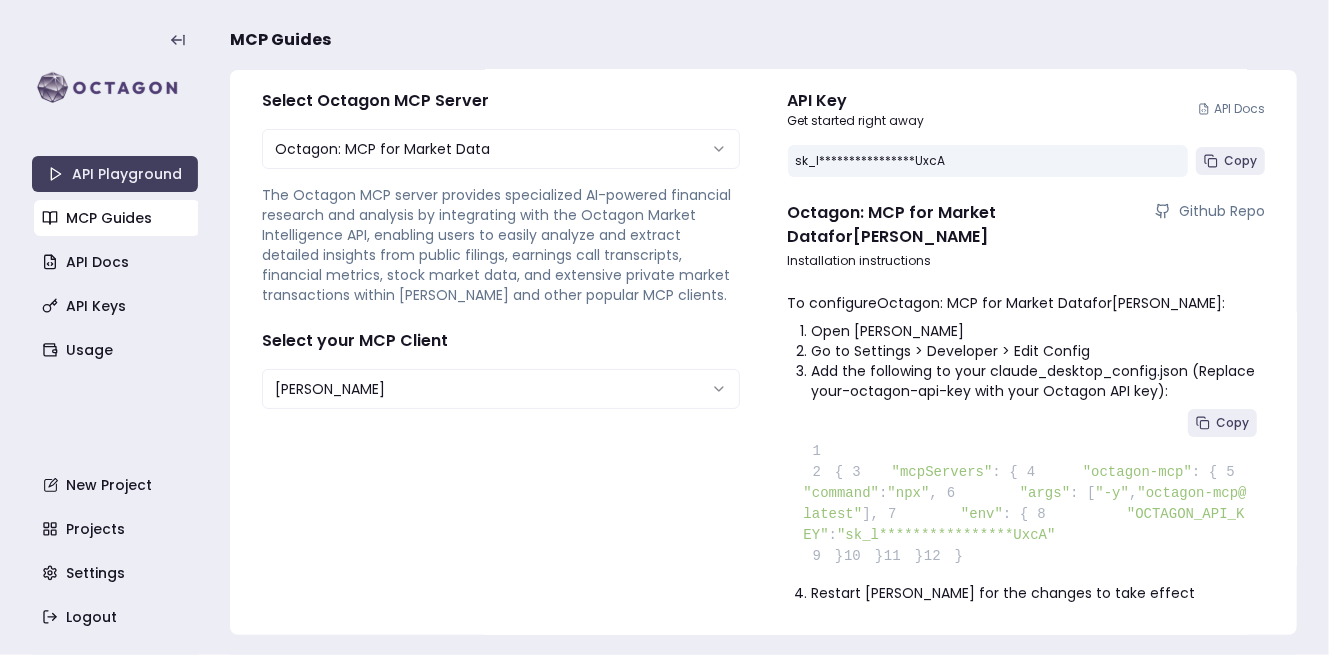 click on "**********" at bounding box center [664, 327] 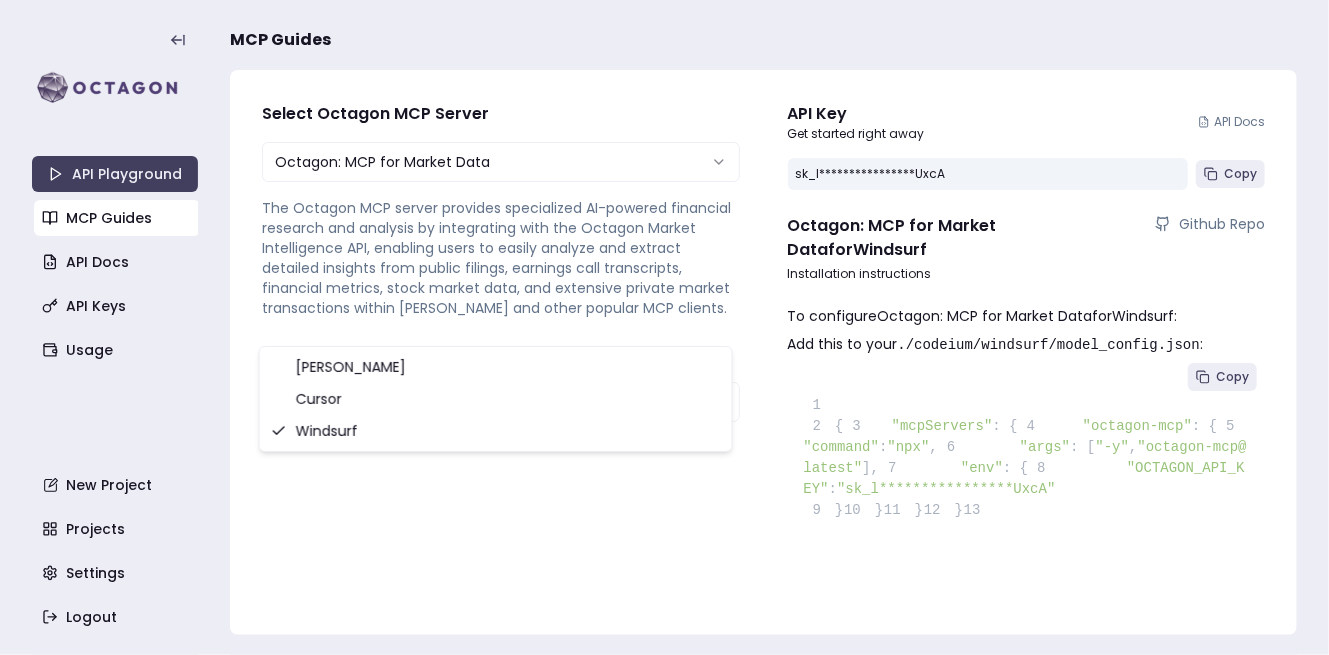 click on "**********" at bounding box center (664, 327) 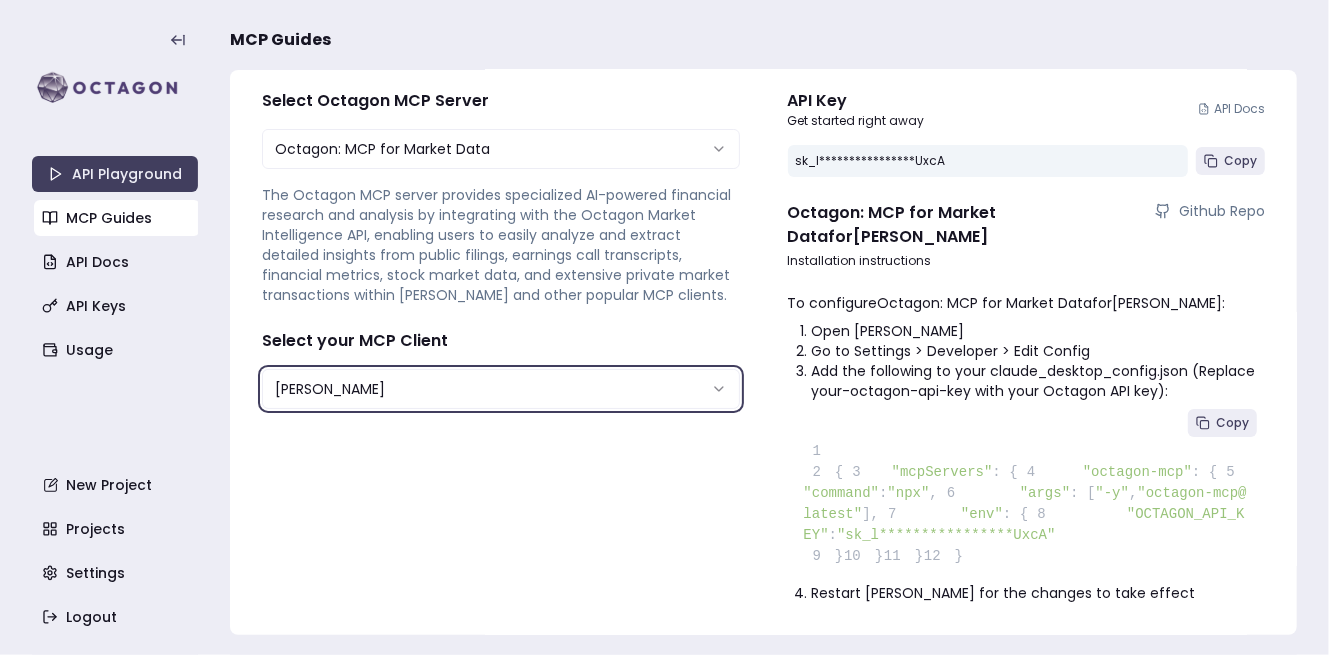 scroll, scrollTop: 138, scrollLeft: 0, axis: vertical 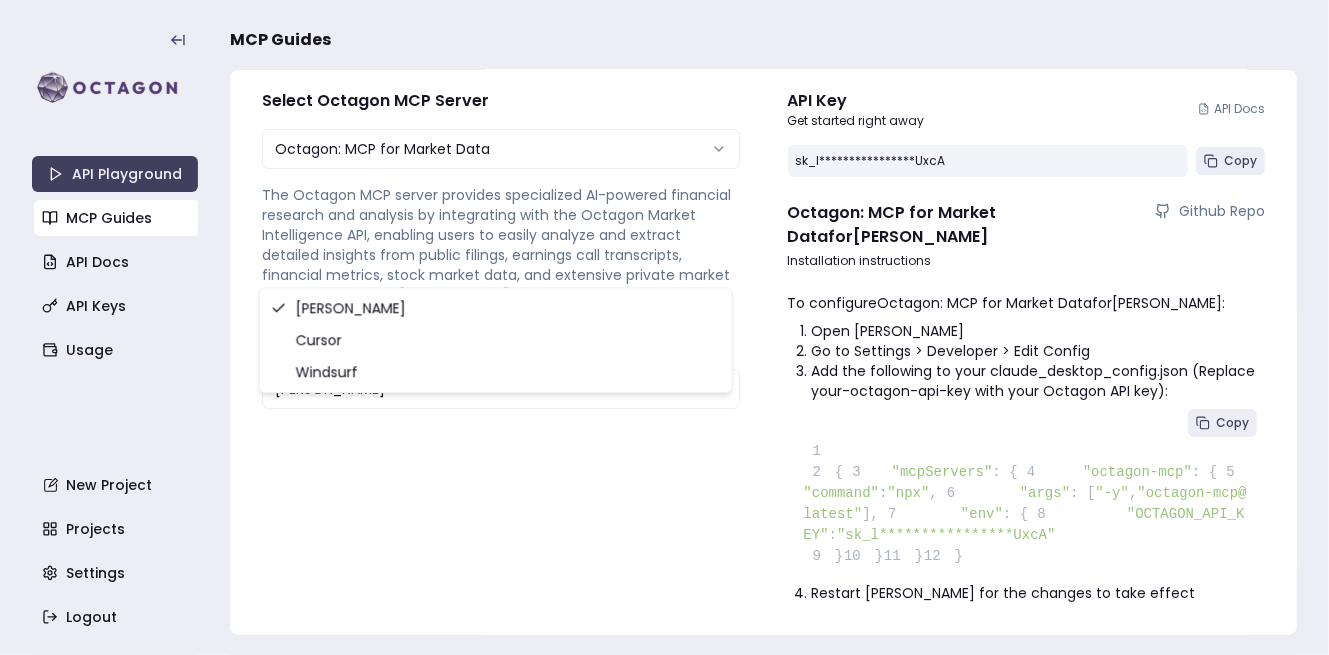 click on "**********" at bounding box center (664, 327) 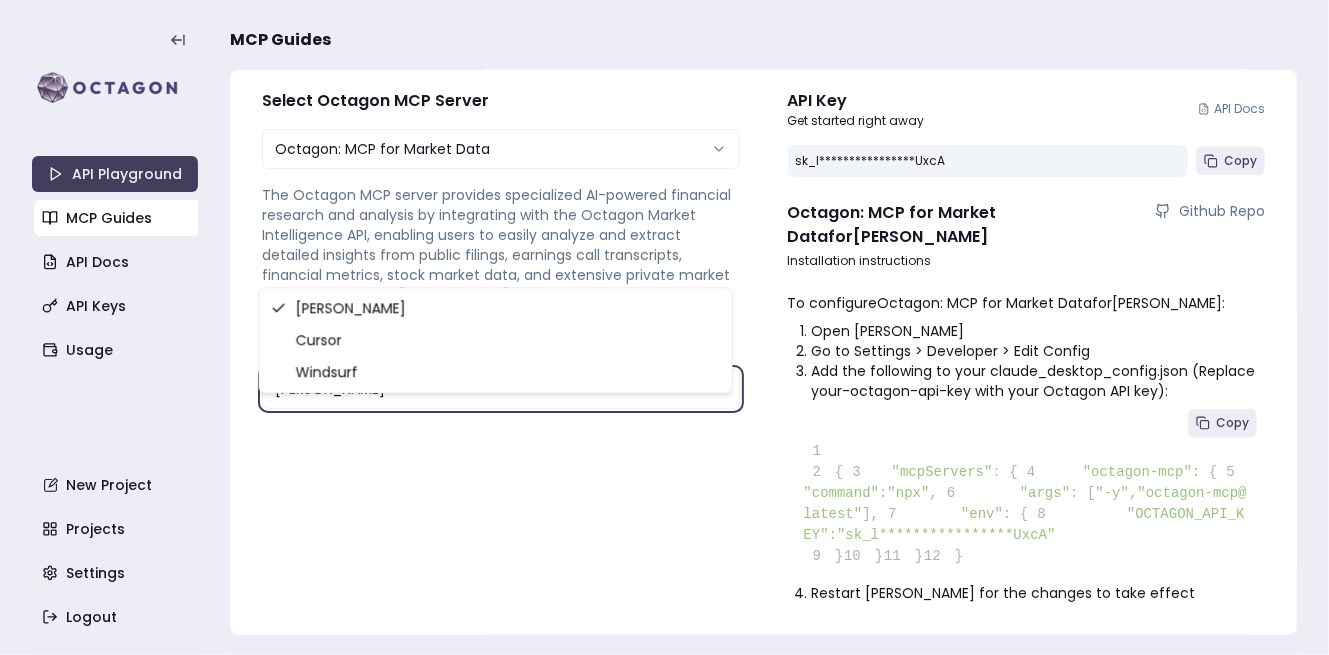 scroll, scrollTop: 80, scrollLeft: 0, axis: vertical 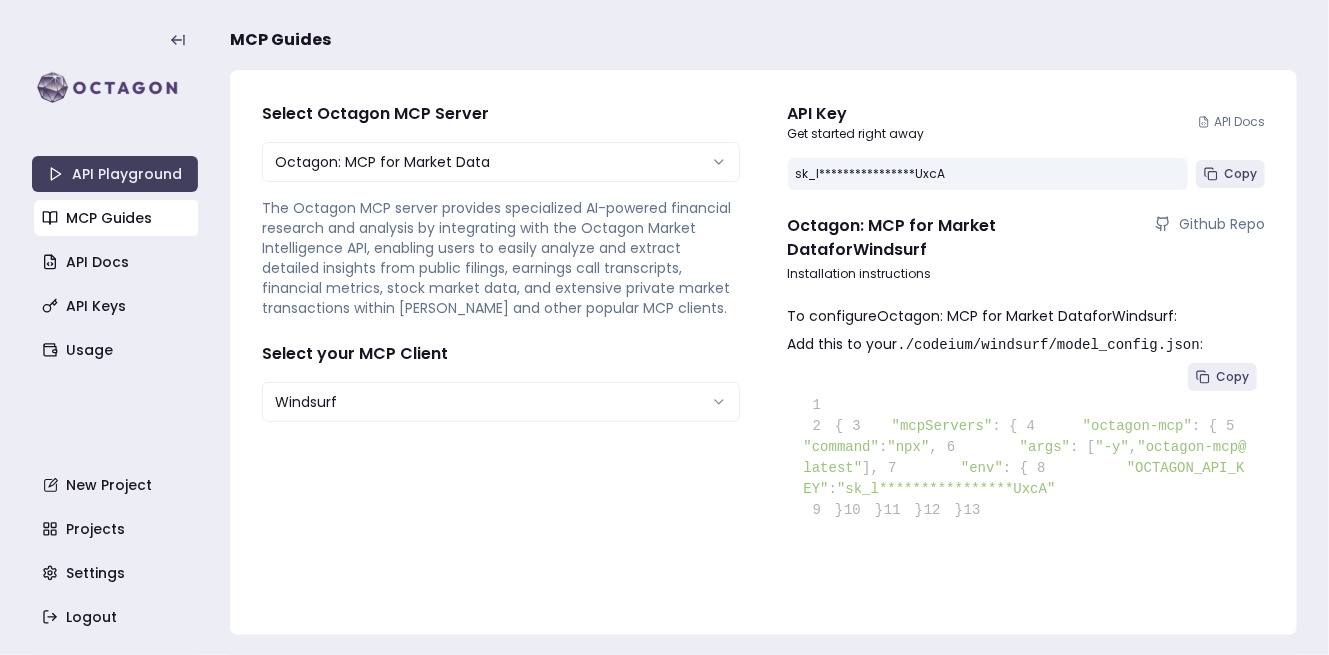 click on "**********" at bounding box center (664, 327) 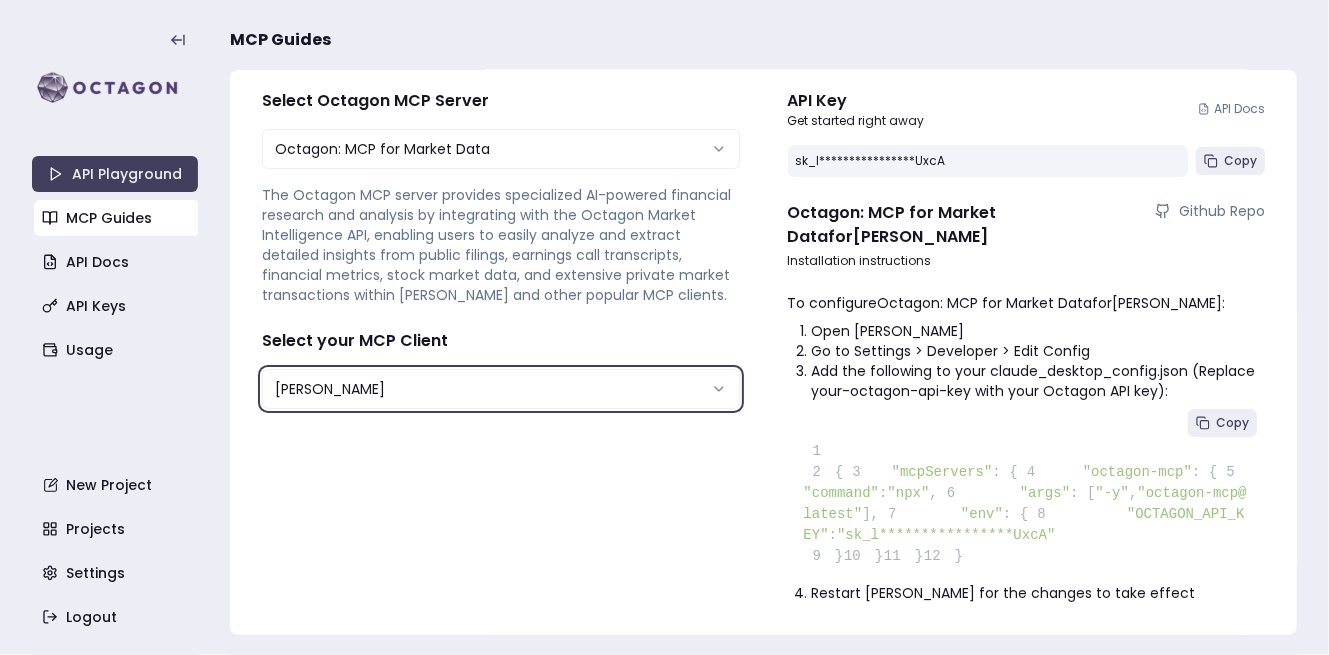 scroll, scrollTop: 138, scrollLeft: 0, axis: vertical 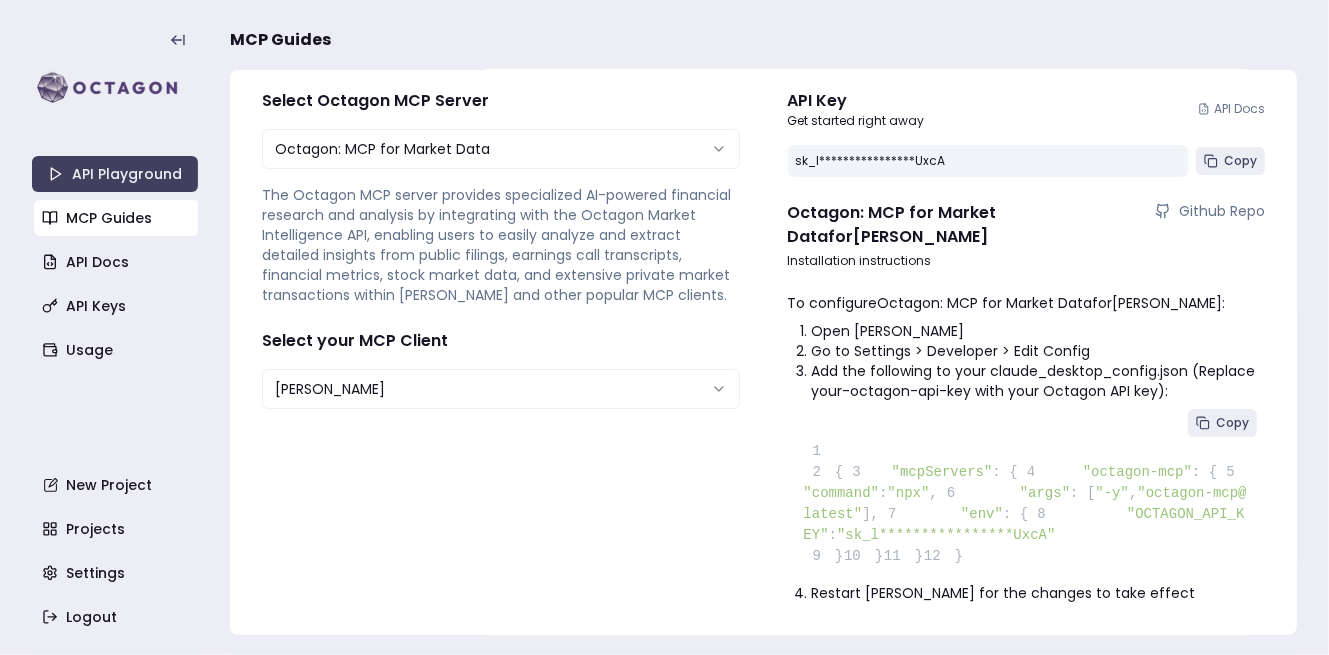 click on "**********" at bounding box center (664, 327) 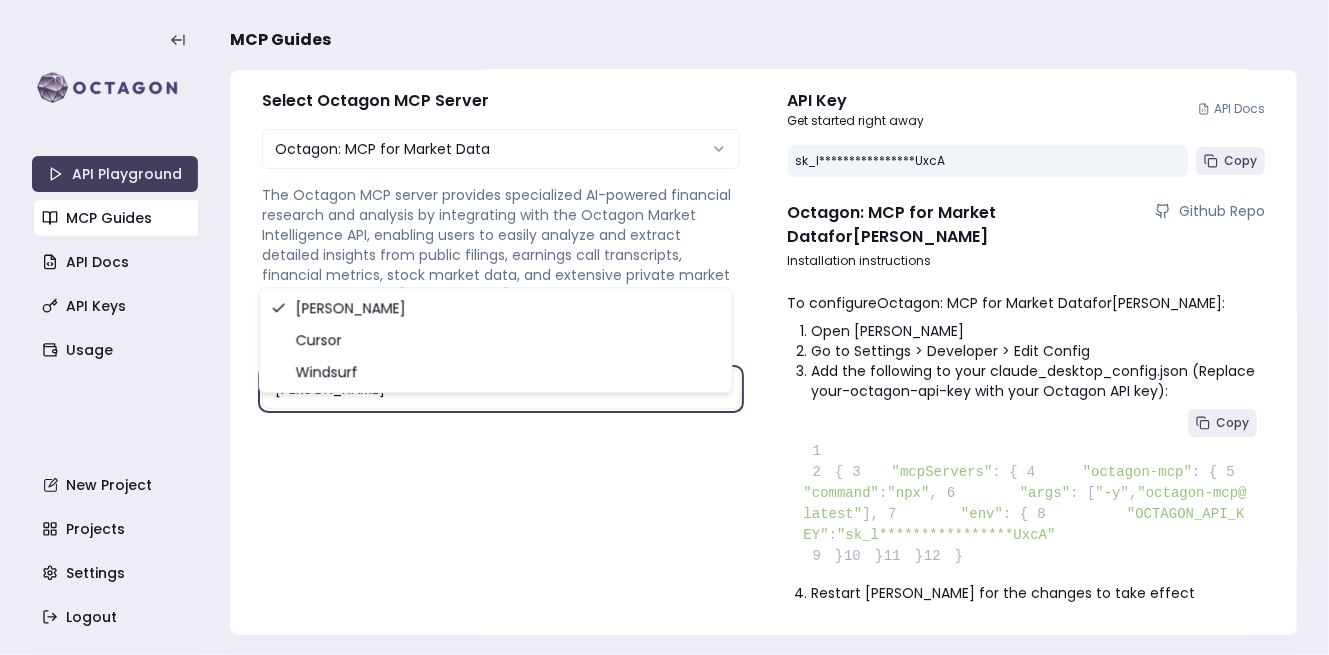 scroll, scrollTop: 80, scrollLeft: 0, axis: vertical 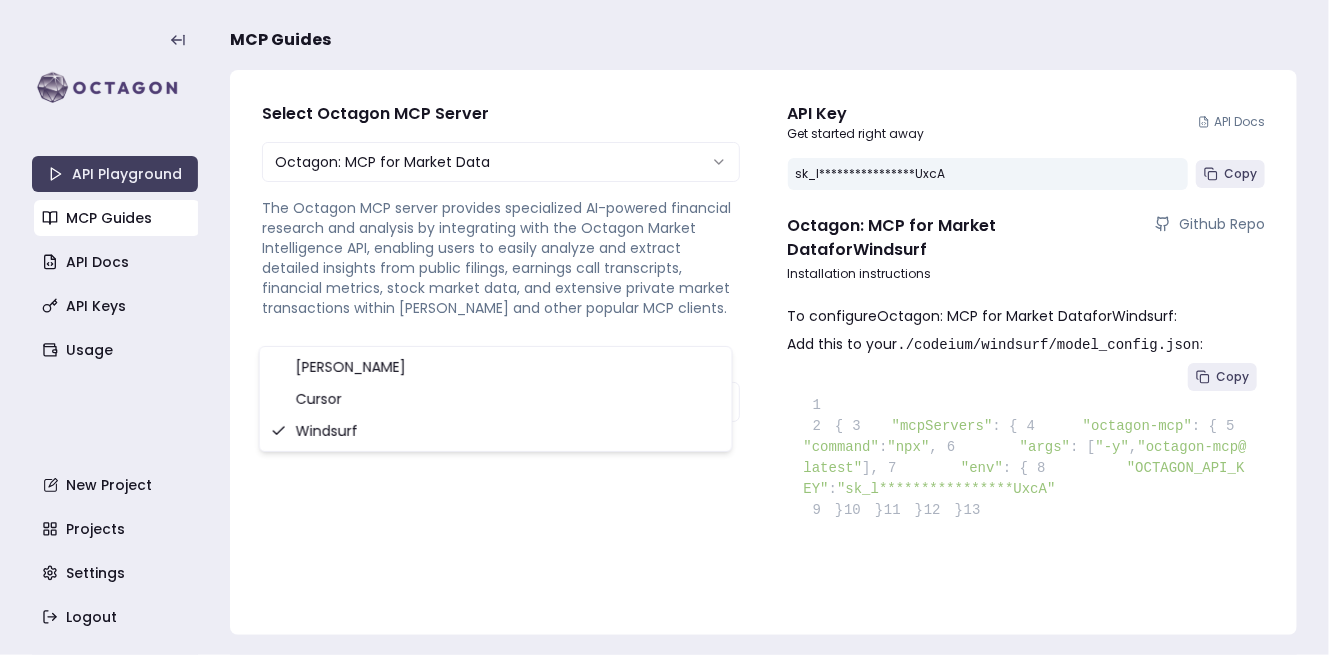 click on "**********" at bounding box center [664, 327] 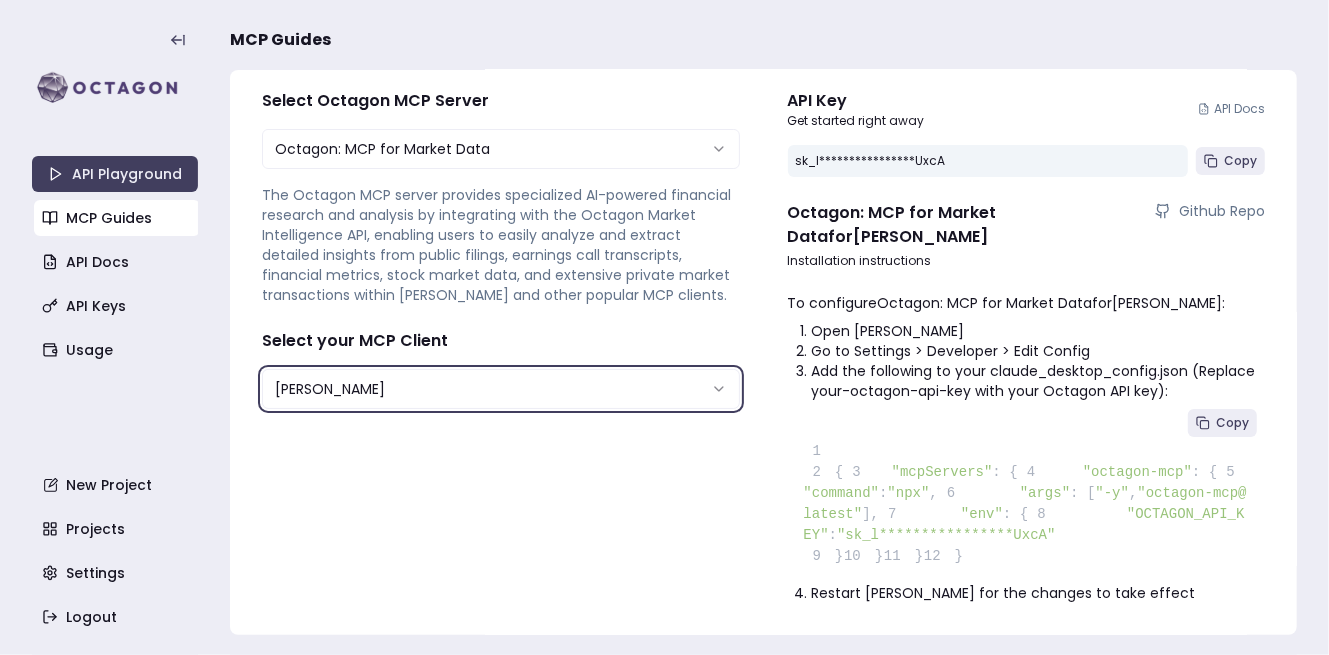 scroll, scrollTop: 138, scrollLeft: 0, axis: vertical 